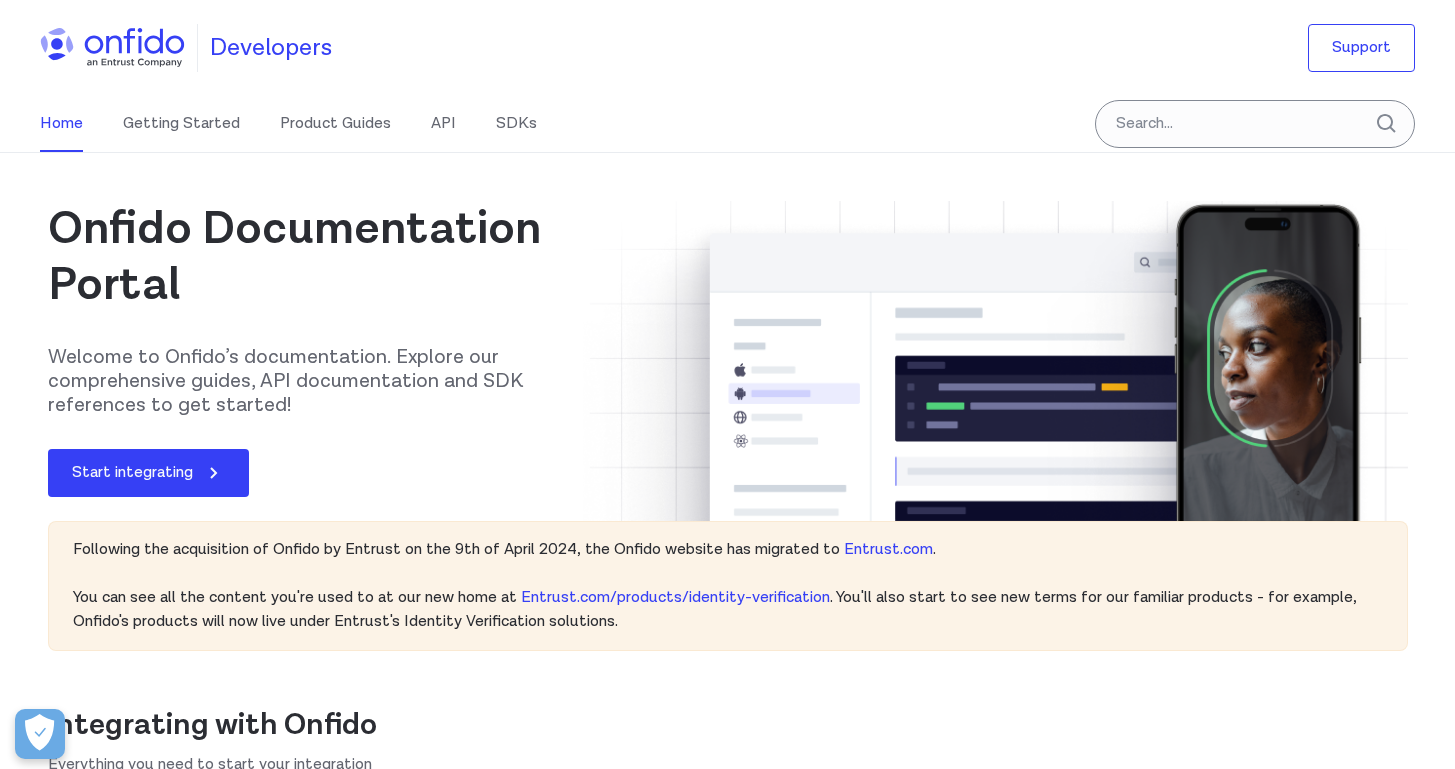 scroll, scrollTop: 0, scrollLeft: 0, axis: both 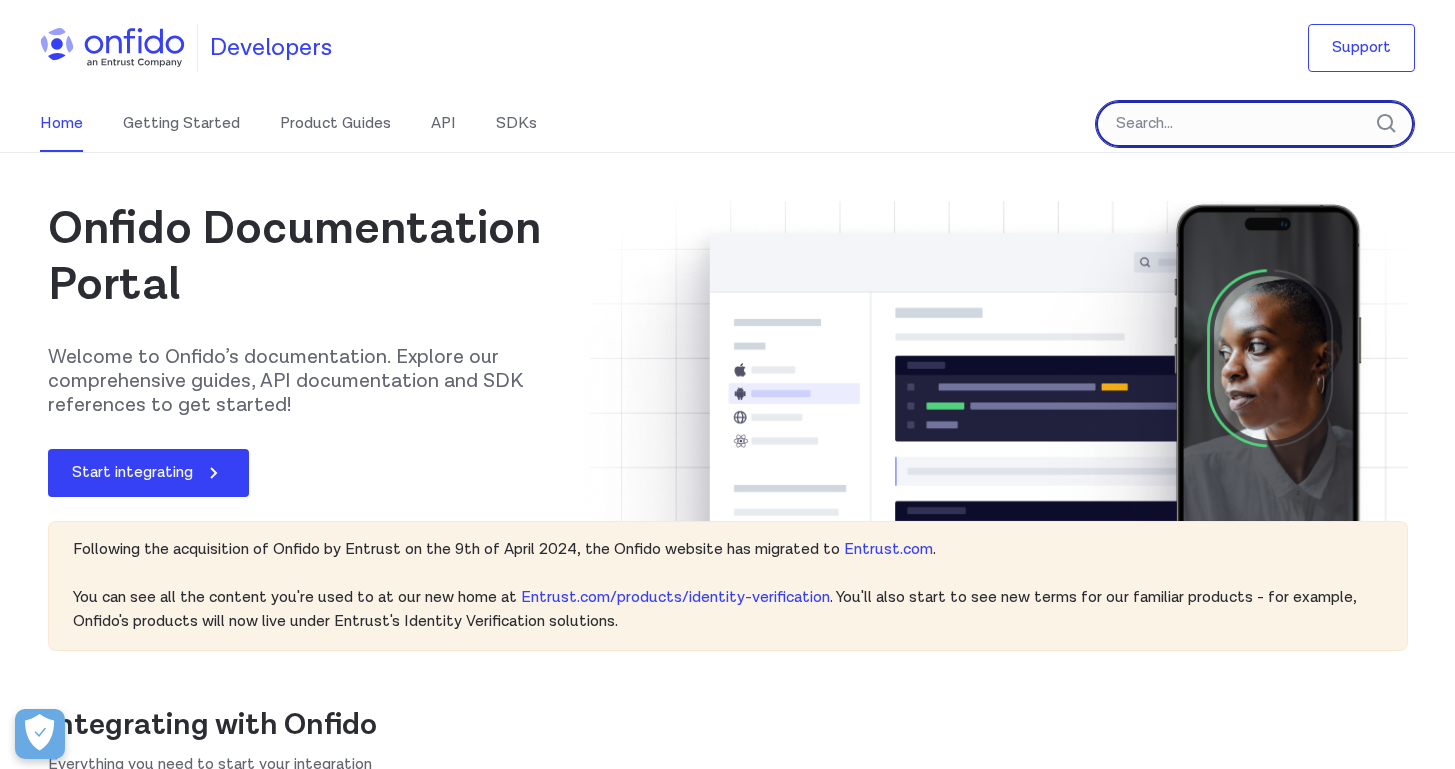 click at bounding box center (1255, 124) 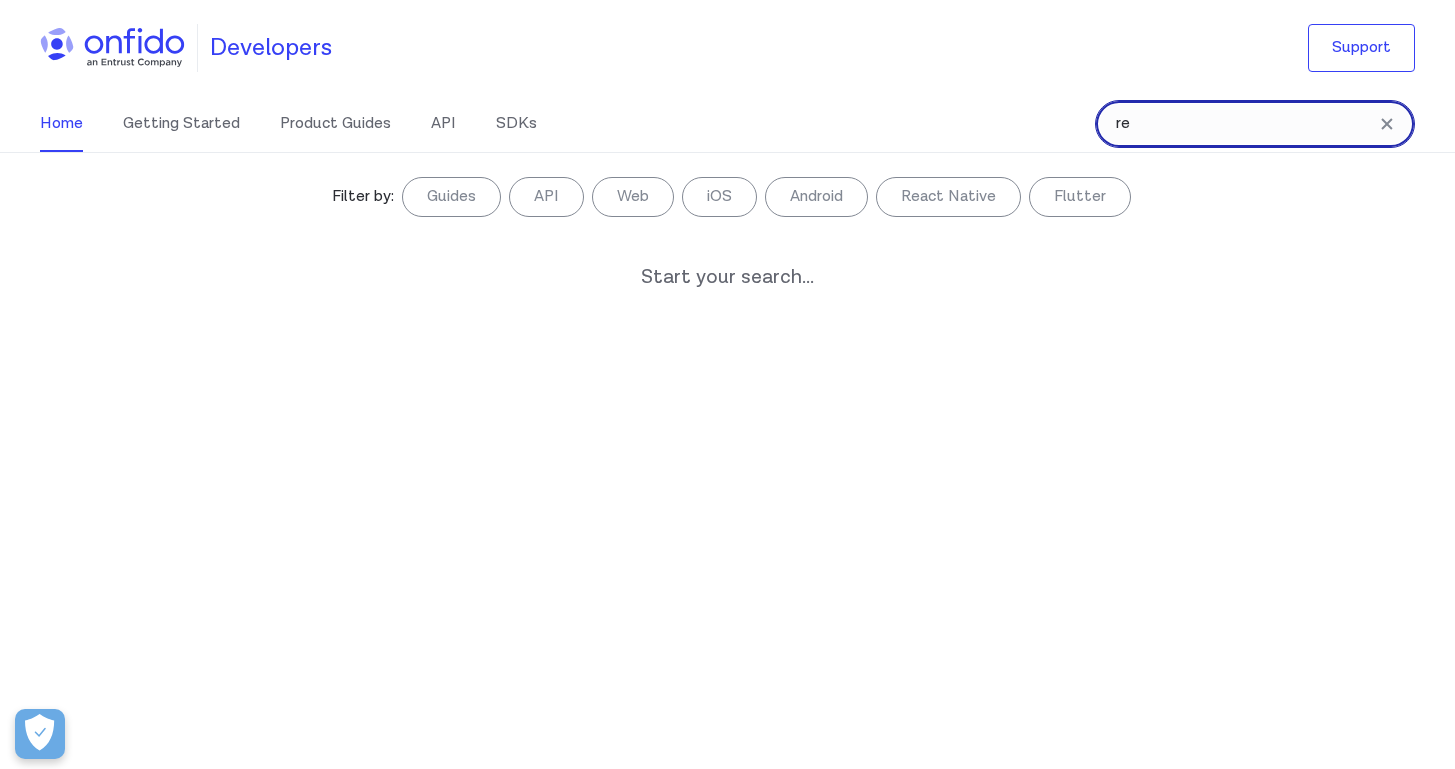 type on "r" 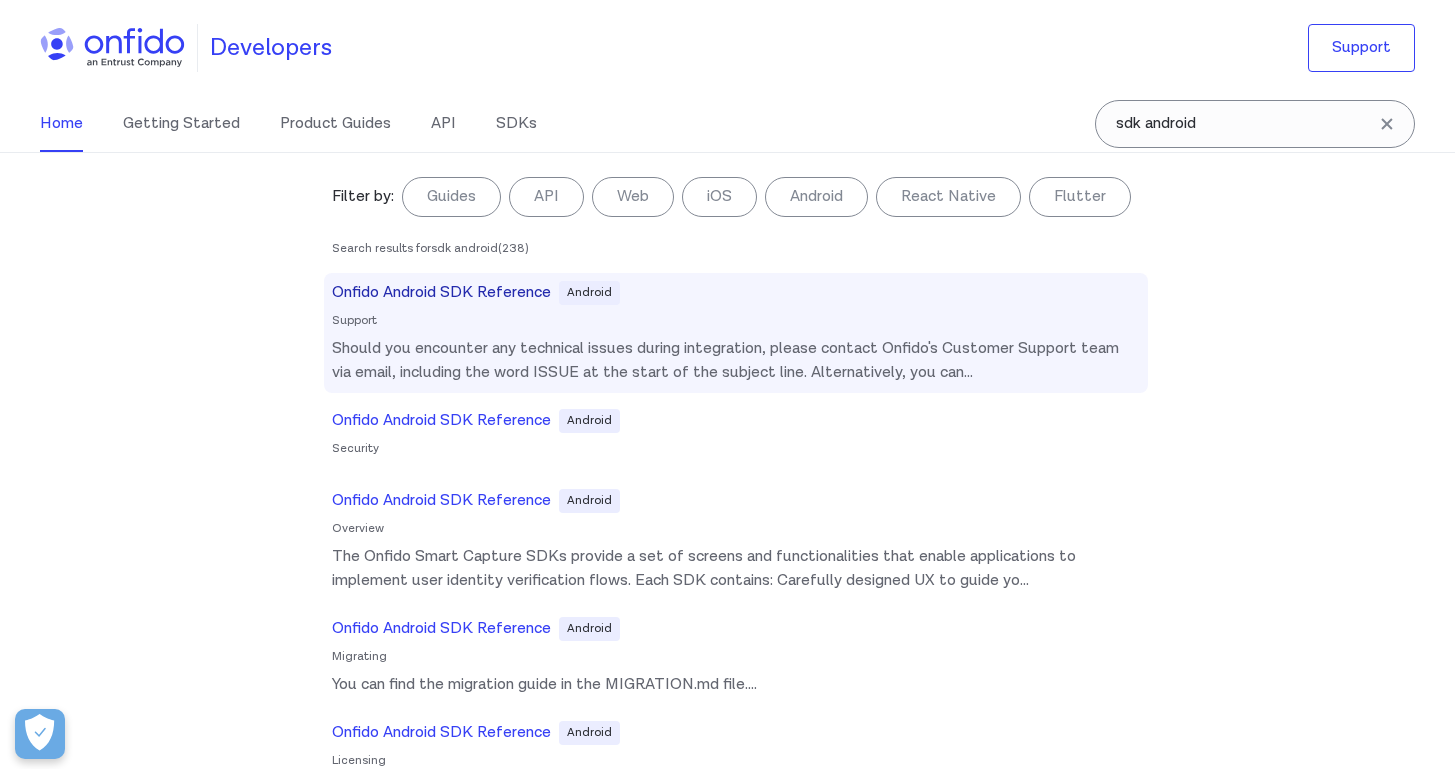 click on "Onfido Android SDK Reference" at bounding box center [441, 293] 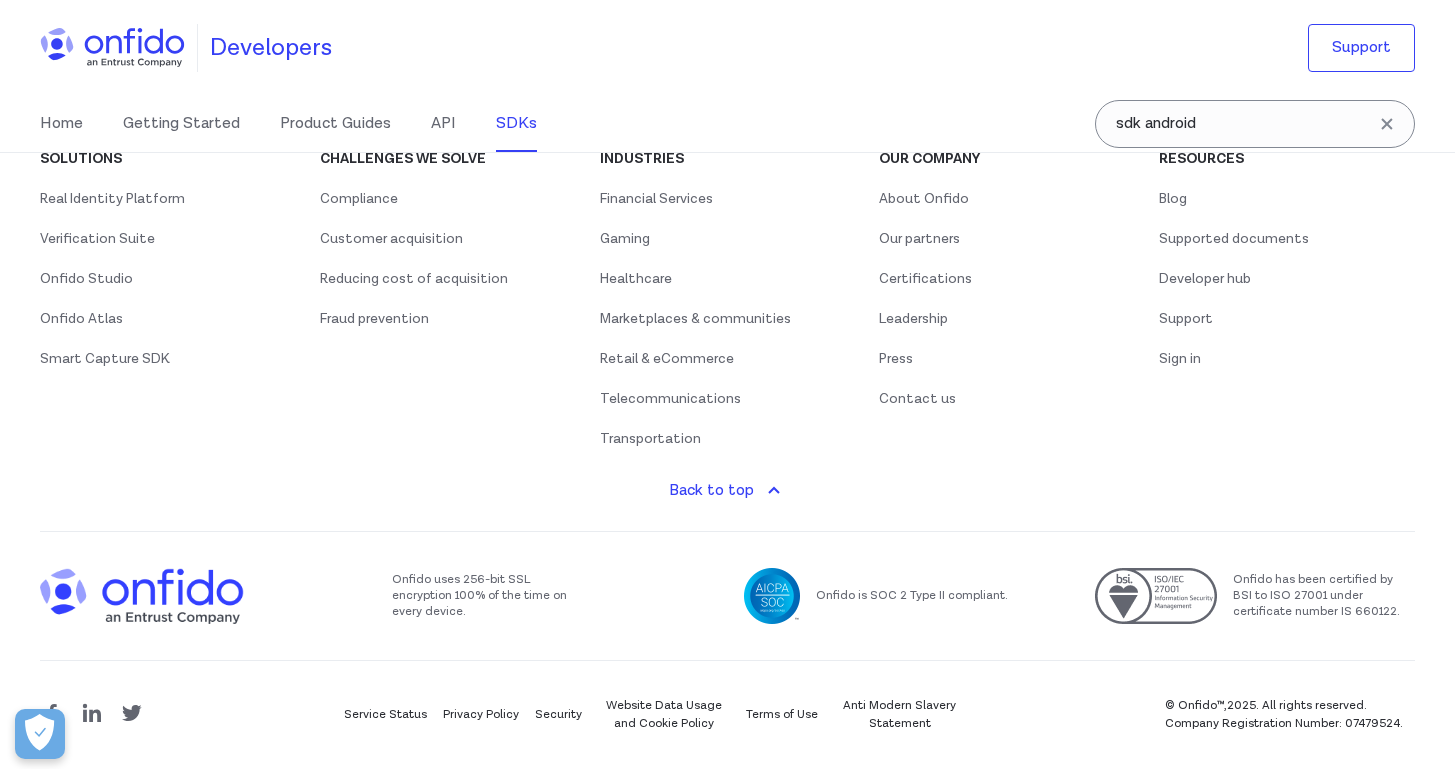 scroll, scrollTop: 47538, scrollLeft: 0, axis: vertical 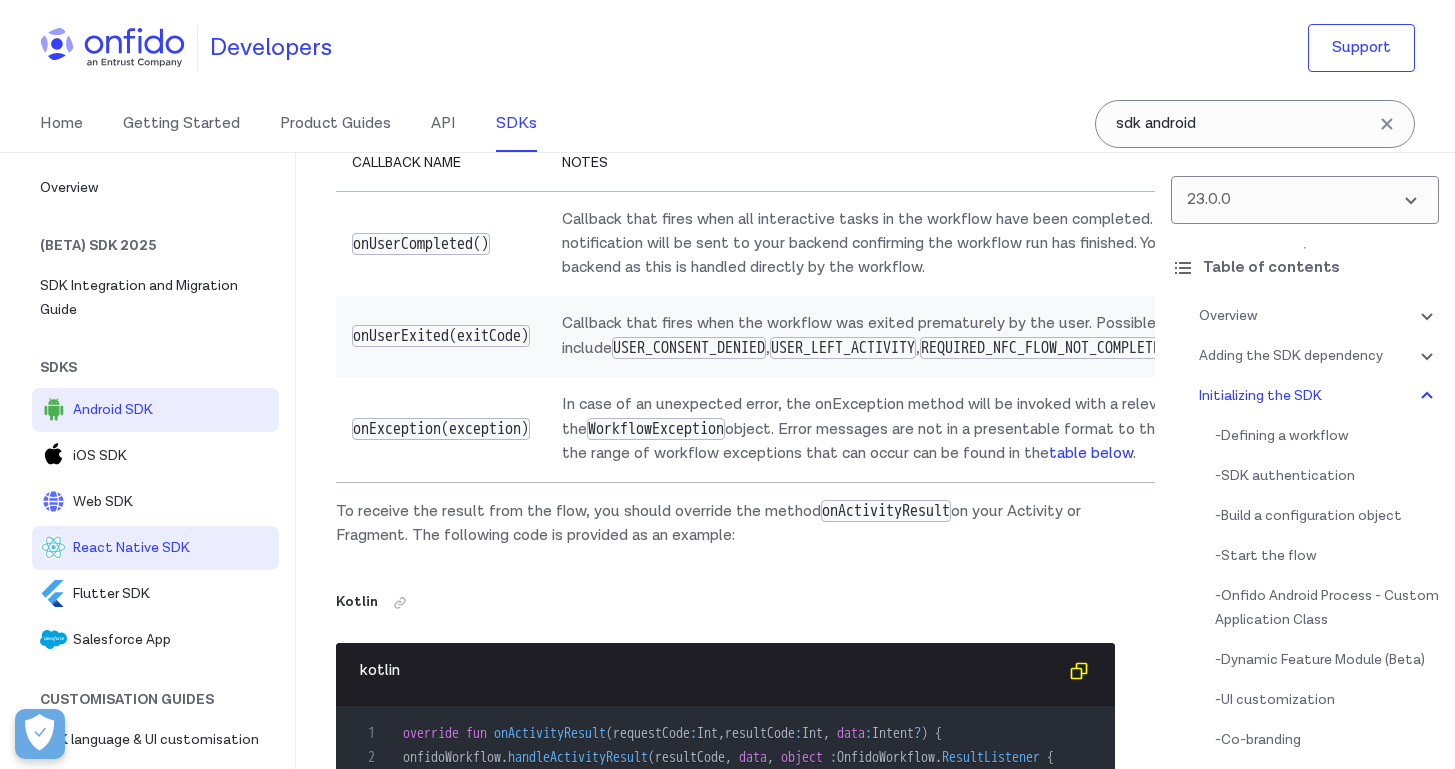click on "React Native SDK" at bounding box center (172, 548) 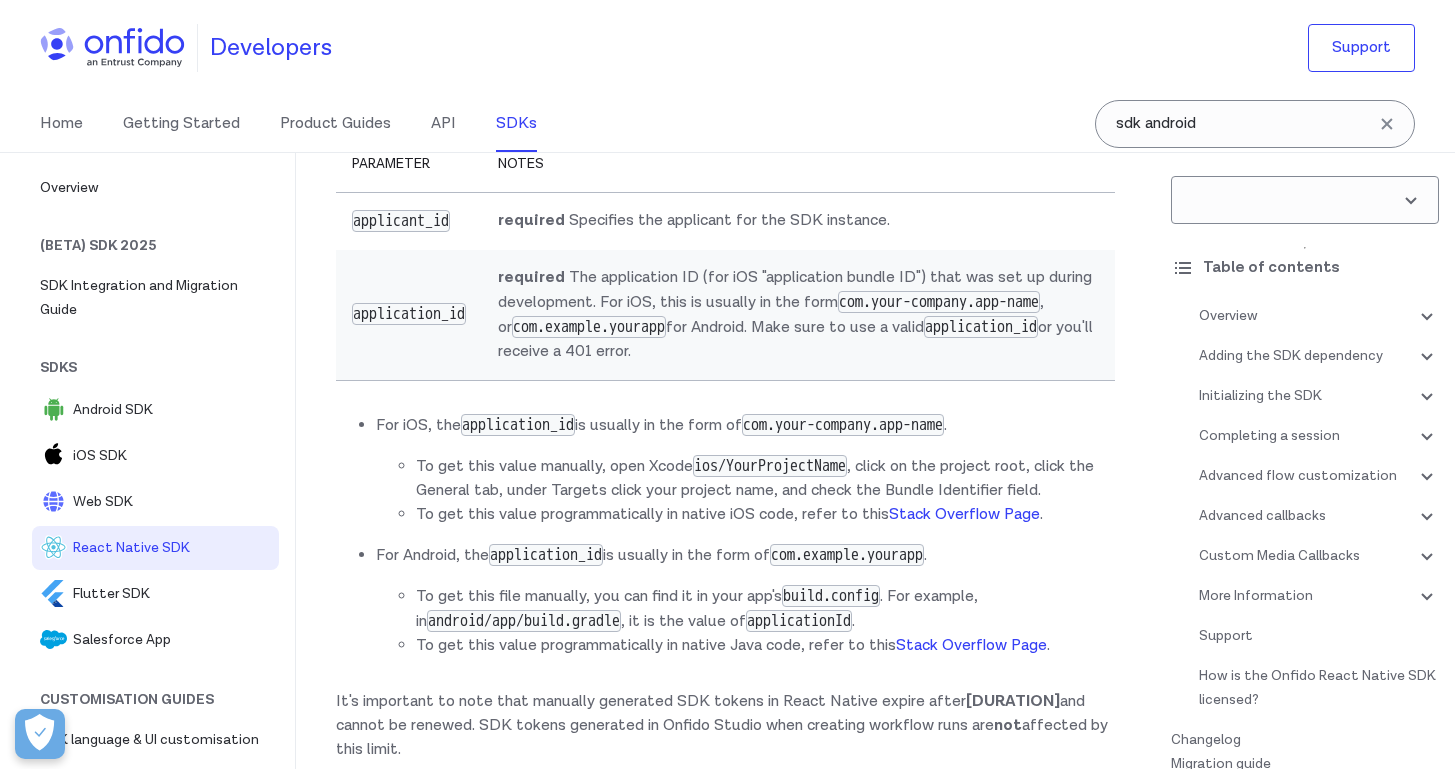 scroll, scrollTop: 0, scrollLeft: 0, axis: both 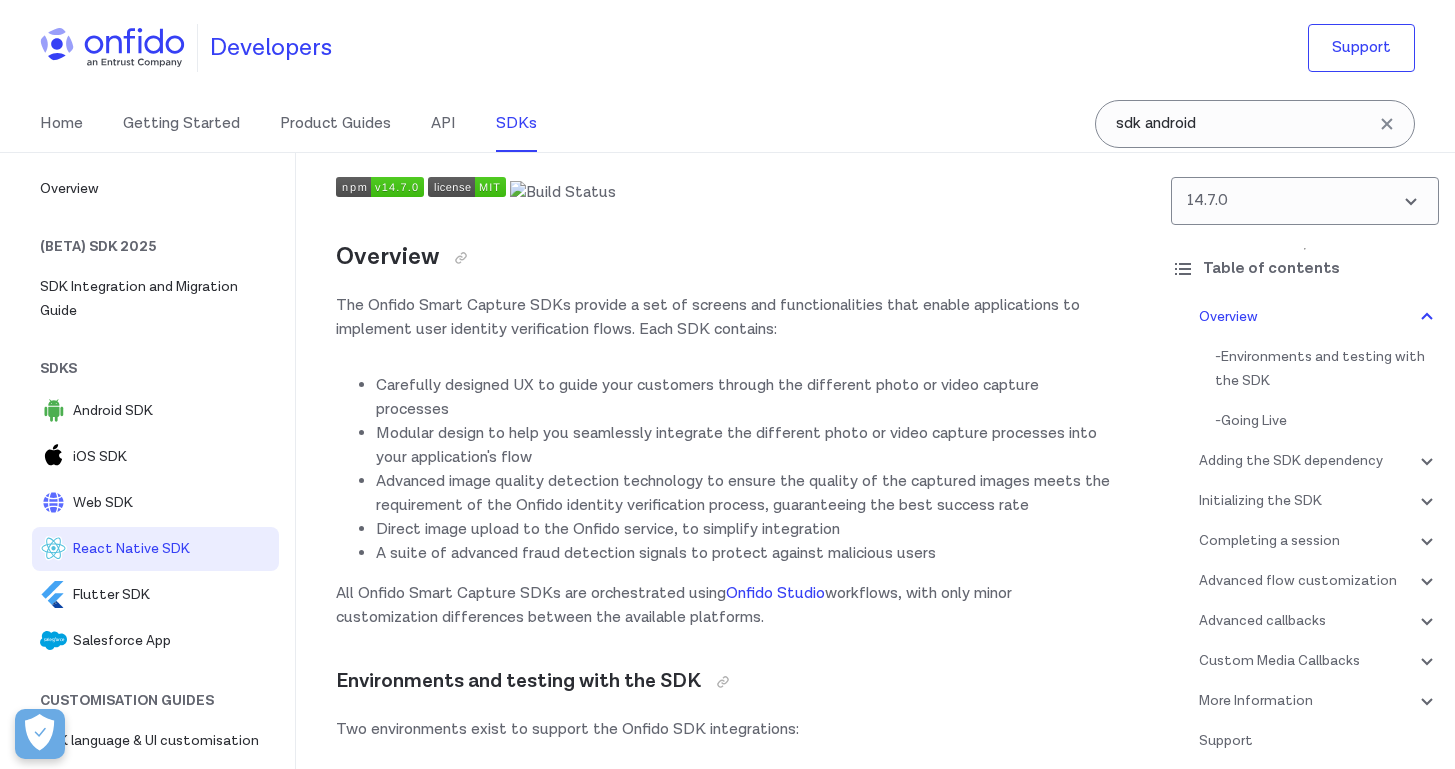 click on "Advanced image quality detection technology to ensure the quality of the captured images meets the requirement of the
Onfido identity verification process, guaranteeing the best success rate" at bounding box center [745, 494] 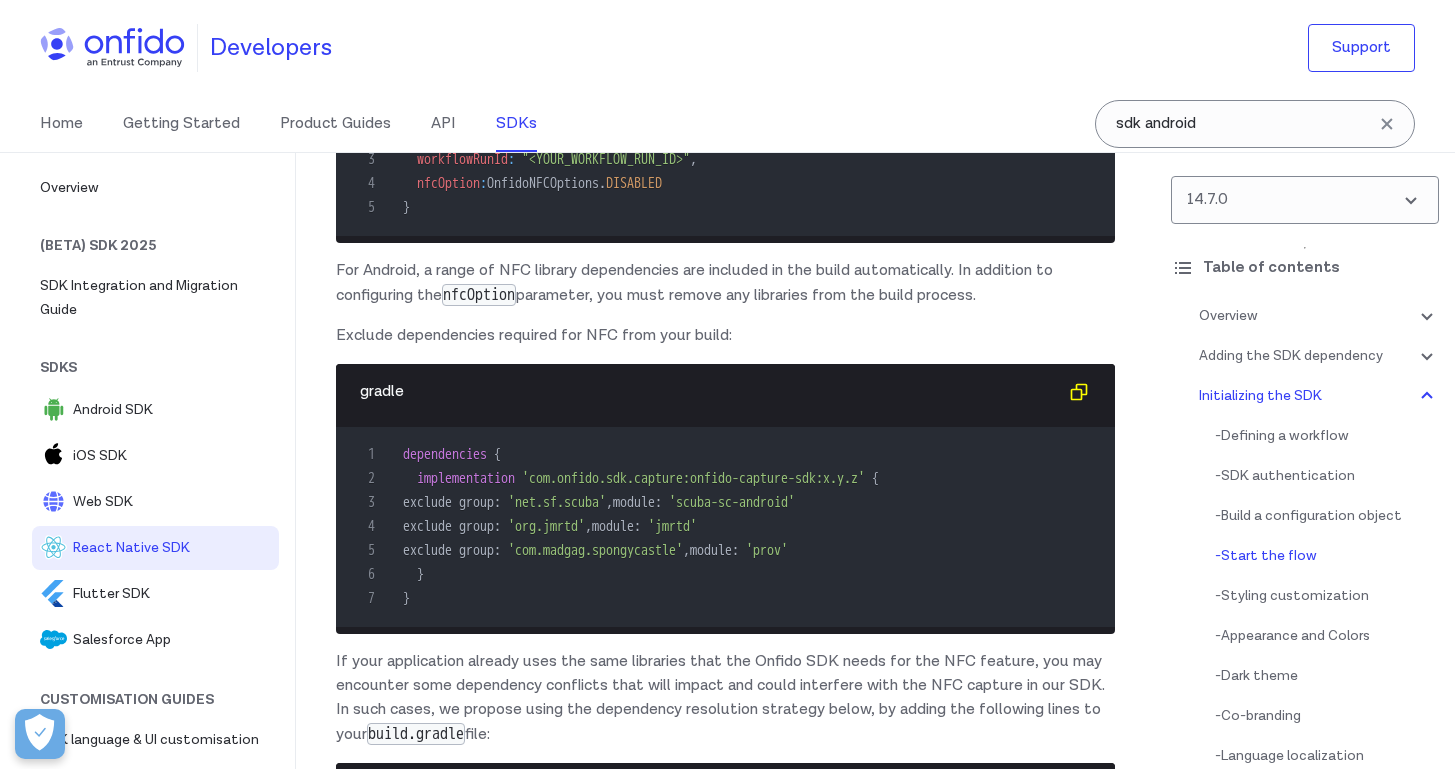 scroll, scrollTop: 6262, scrollLeft: 0, axis: vertical 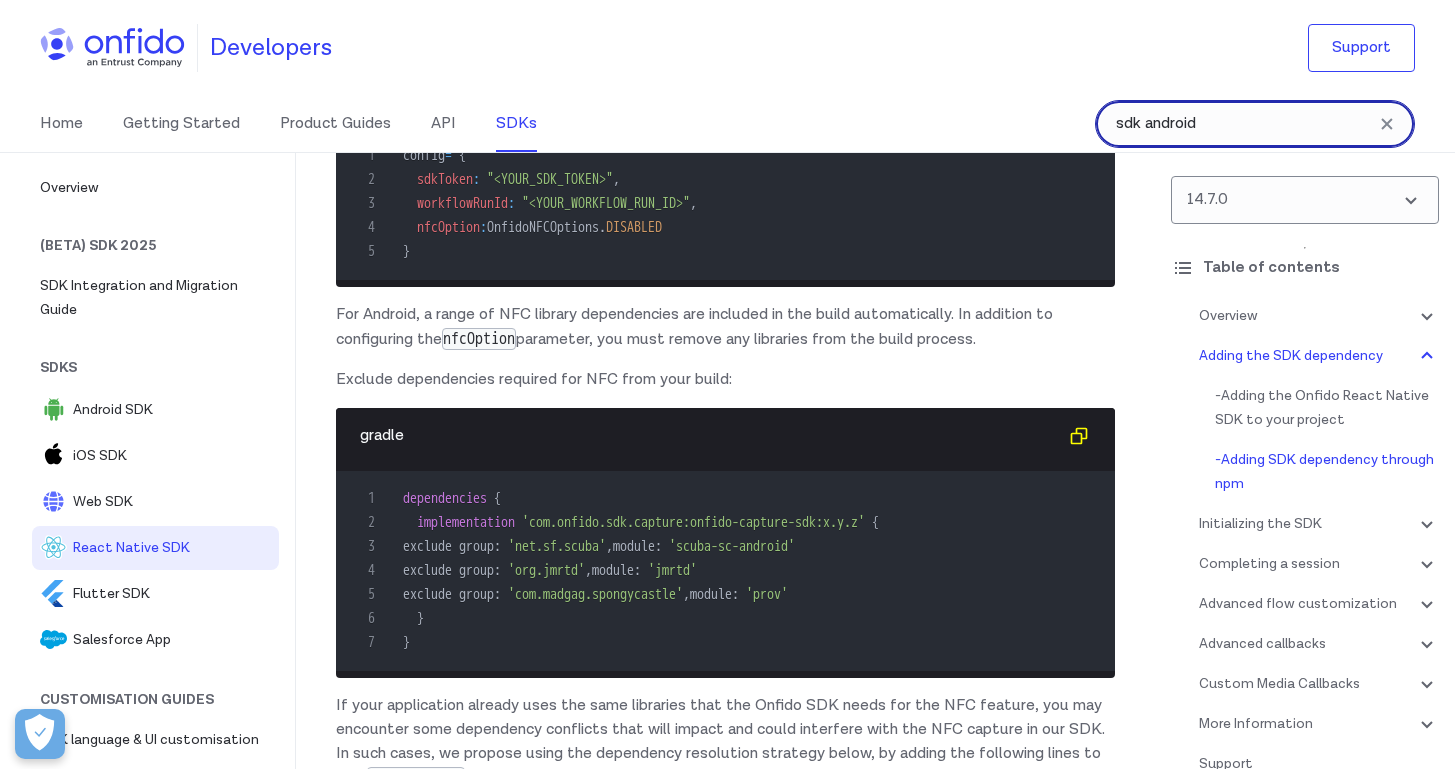 click on "sdk android" at bounding box center [1255, 124] 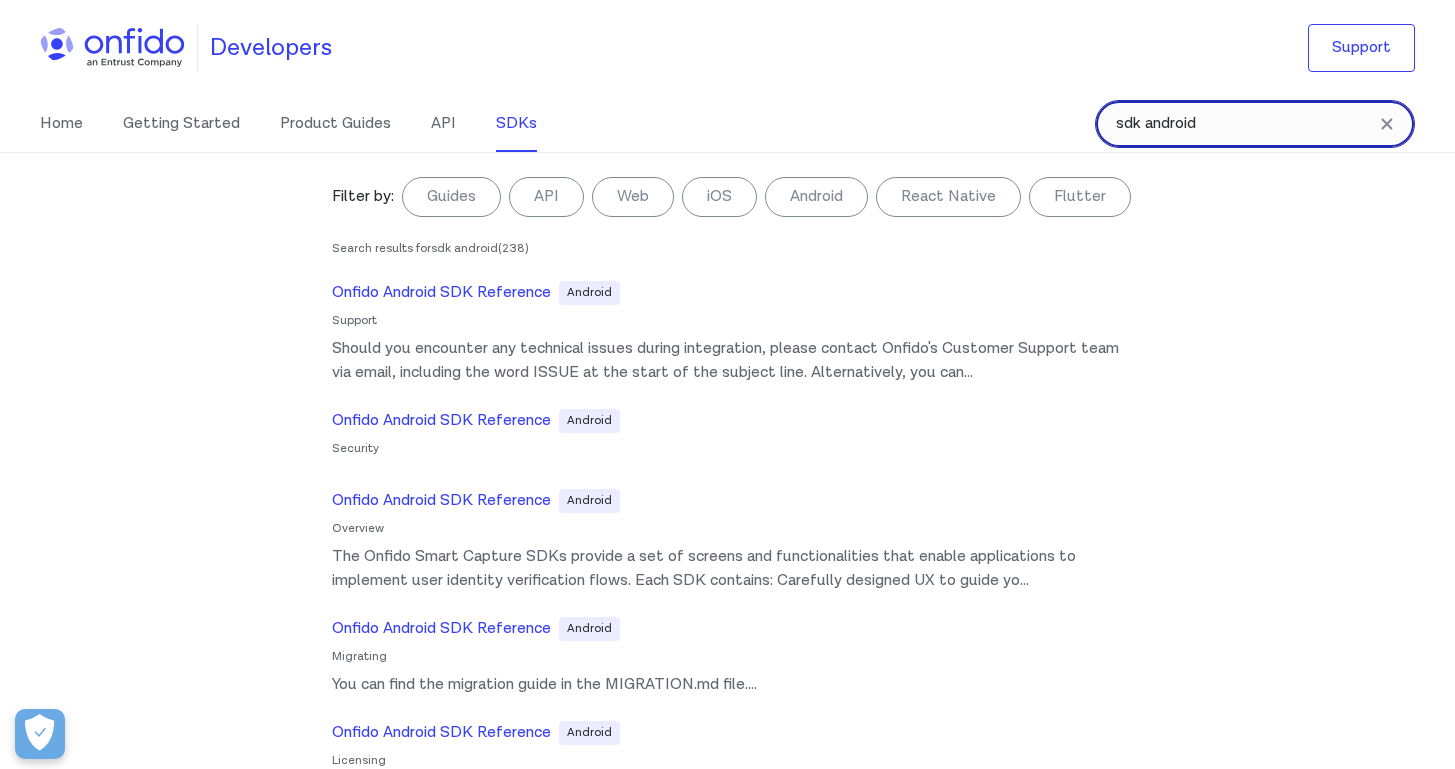 click on "sdk android" at bounding box center (1255, 124) 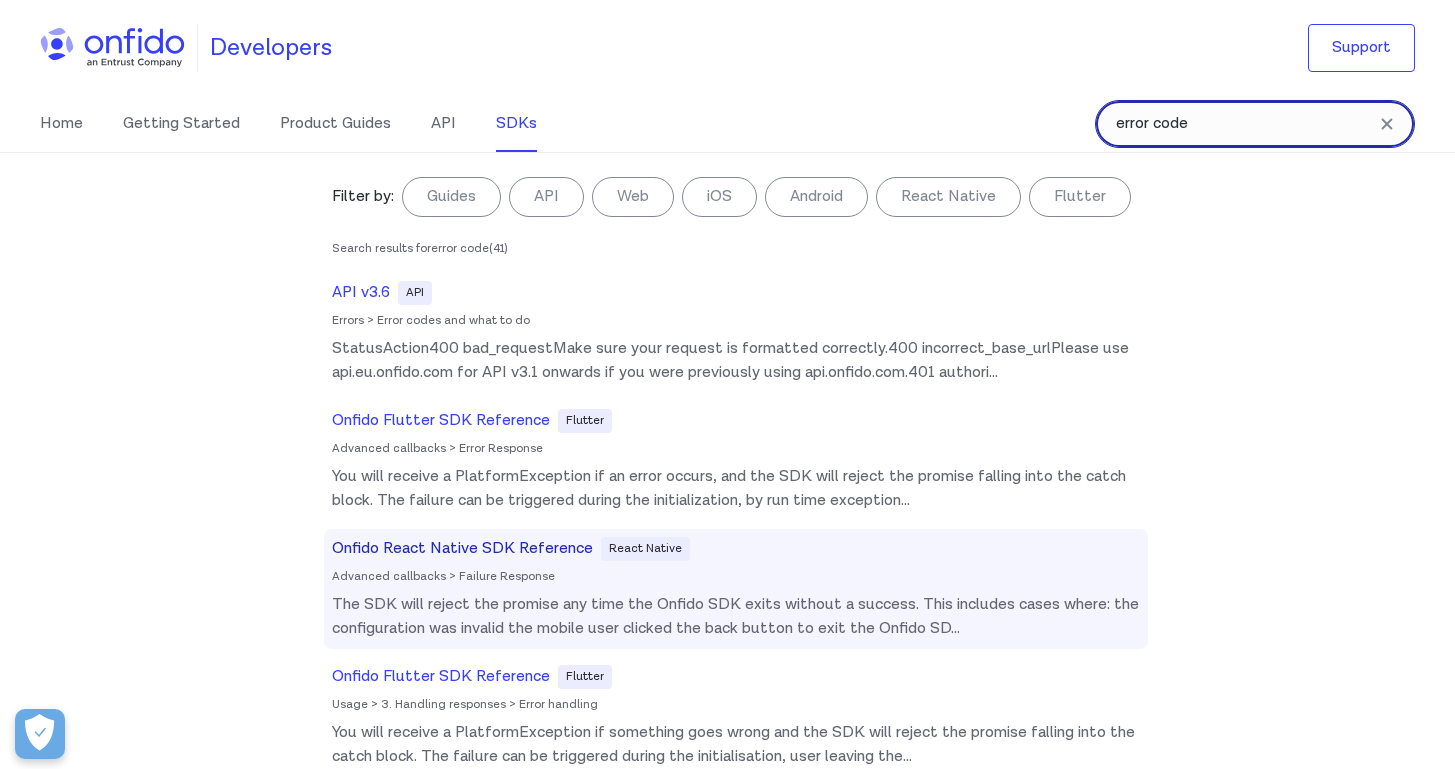 type on "error code" 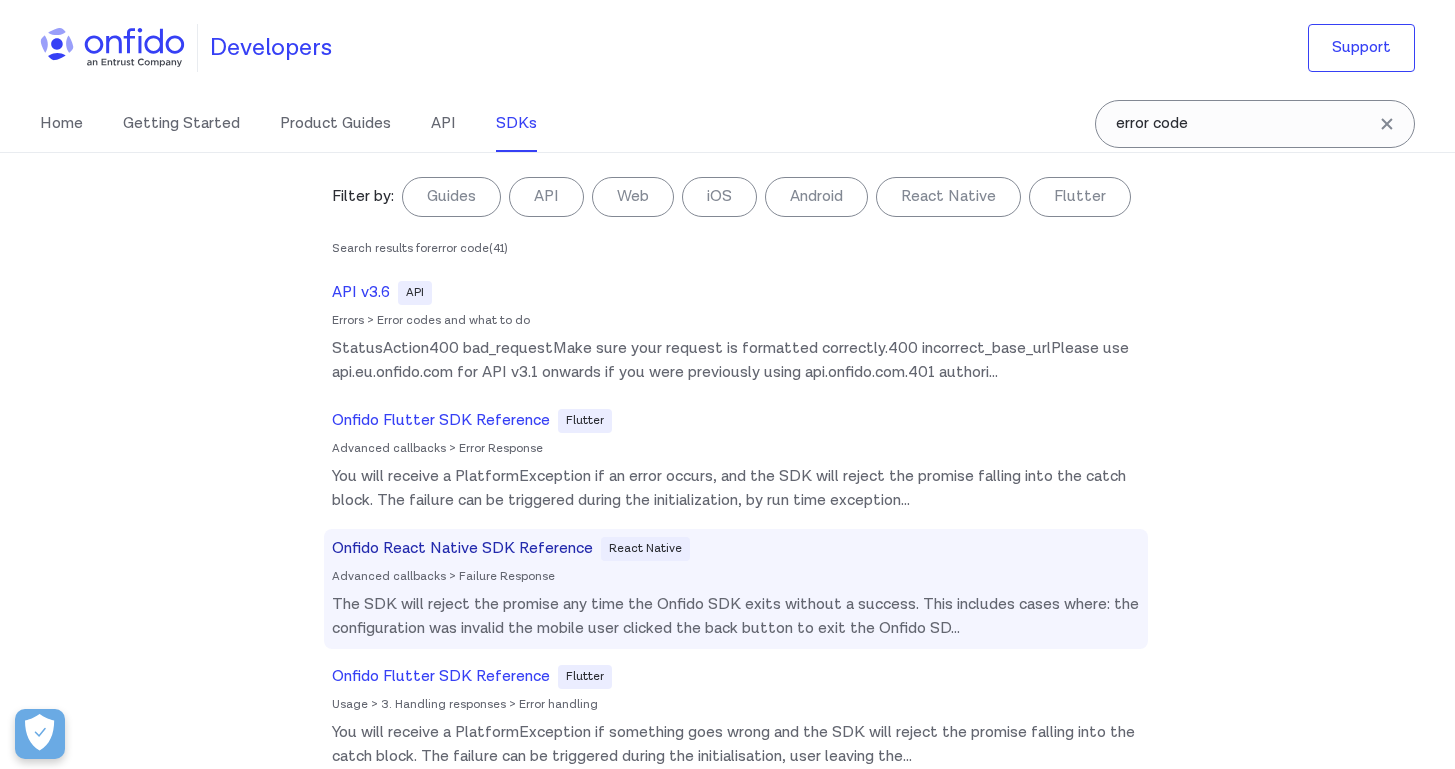 click on "Onfido React Native SDK Reference" at bounding box center [462, 549] 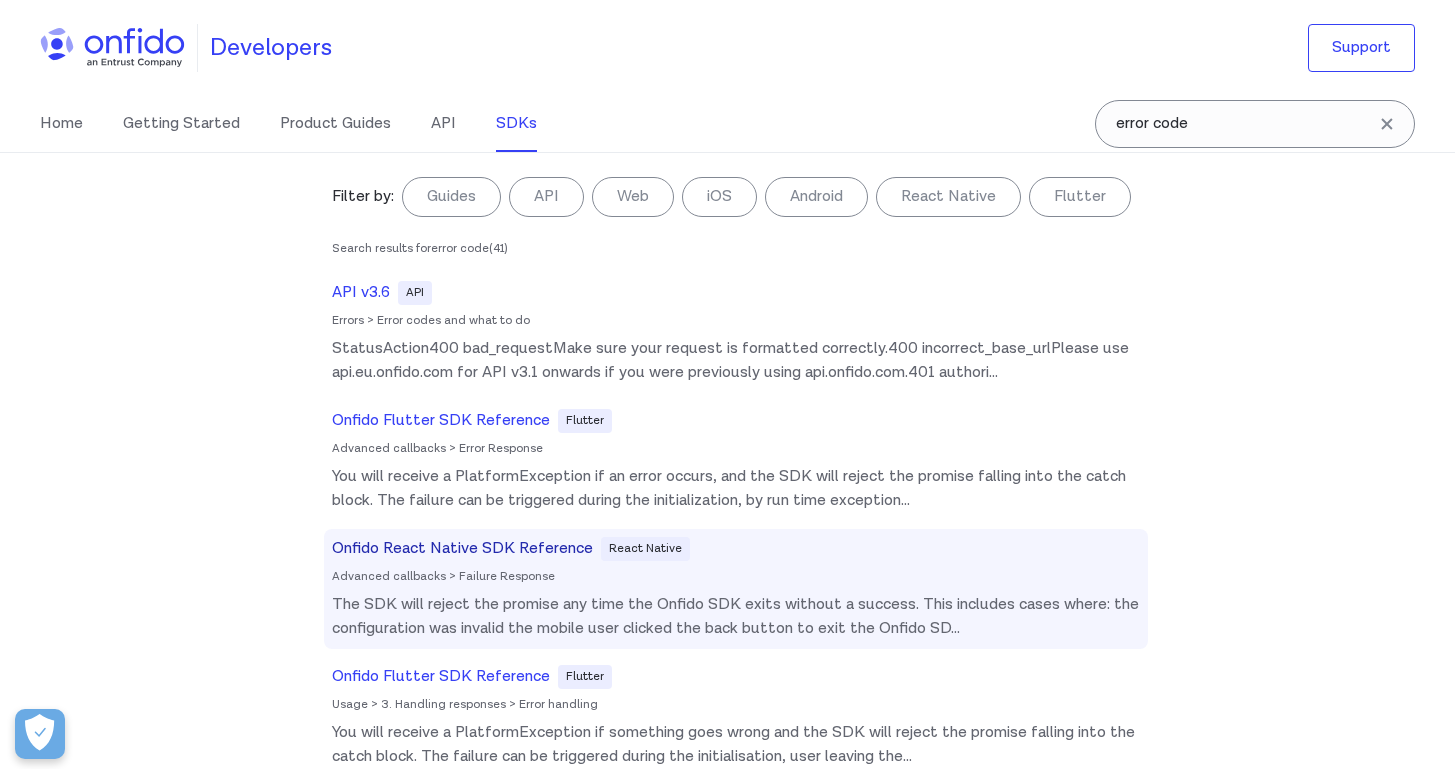 click on "Onfido React Native SDK Reference" at bounding box center (462, 549) 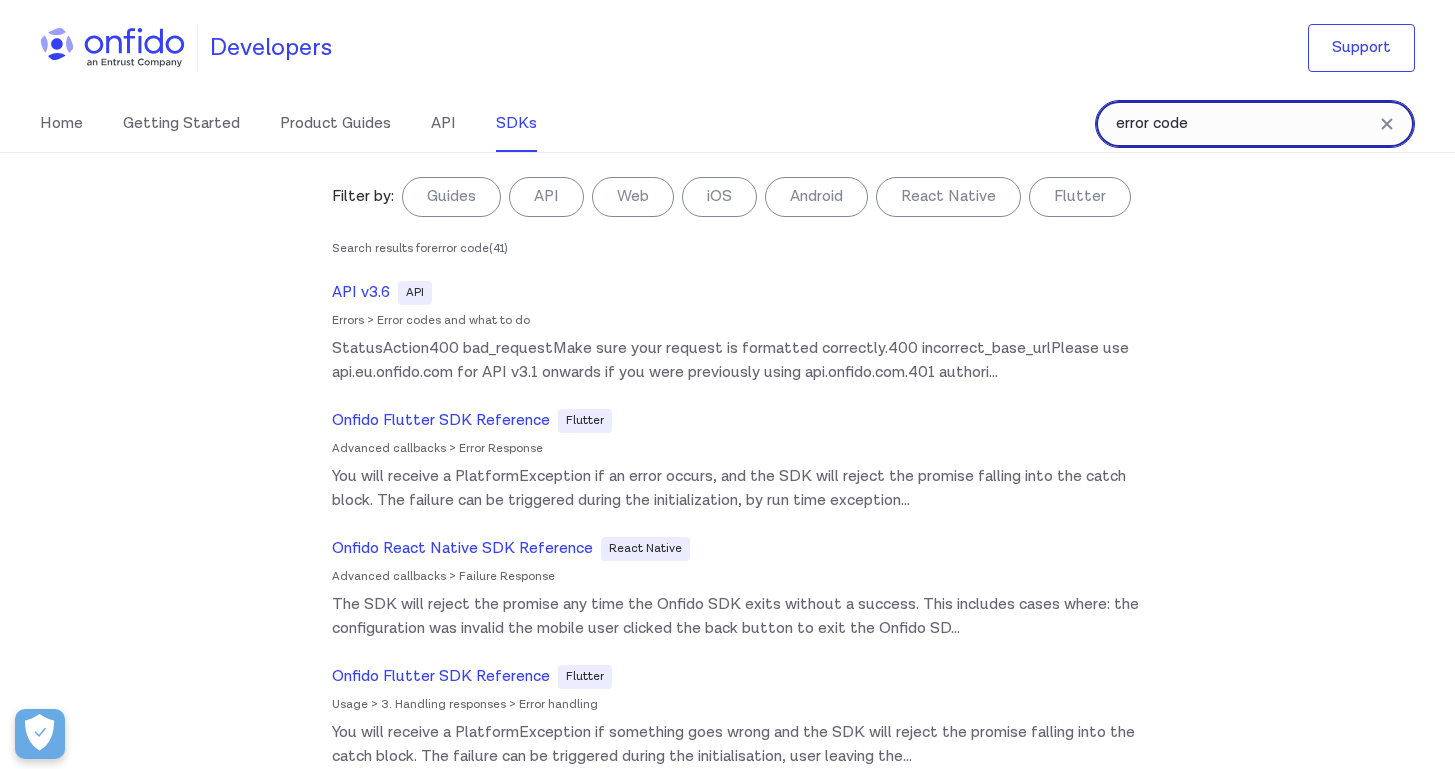 click on "error code" at bounding box center (1255, 124) 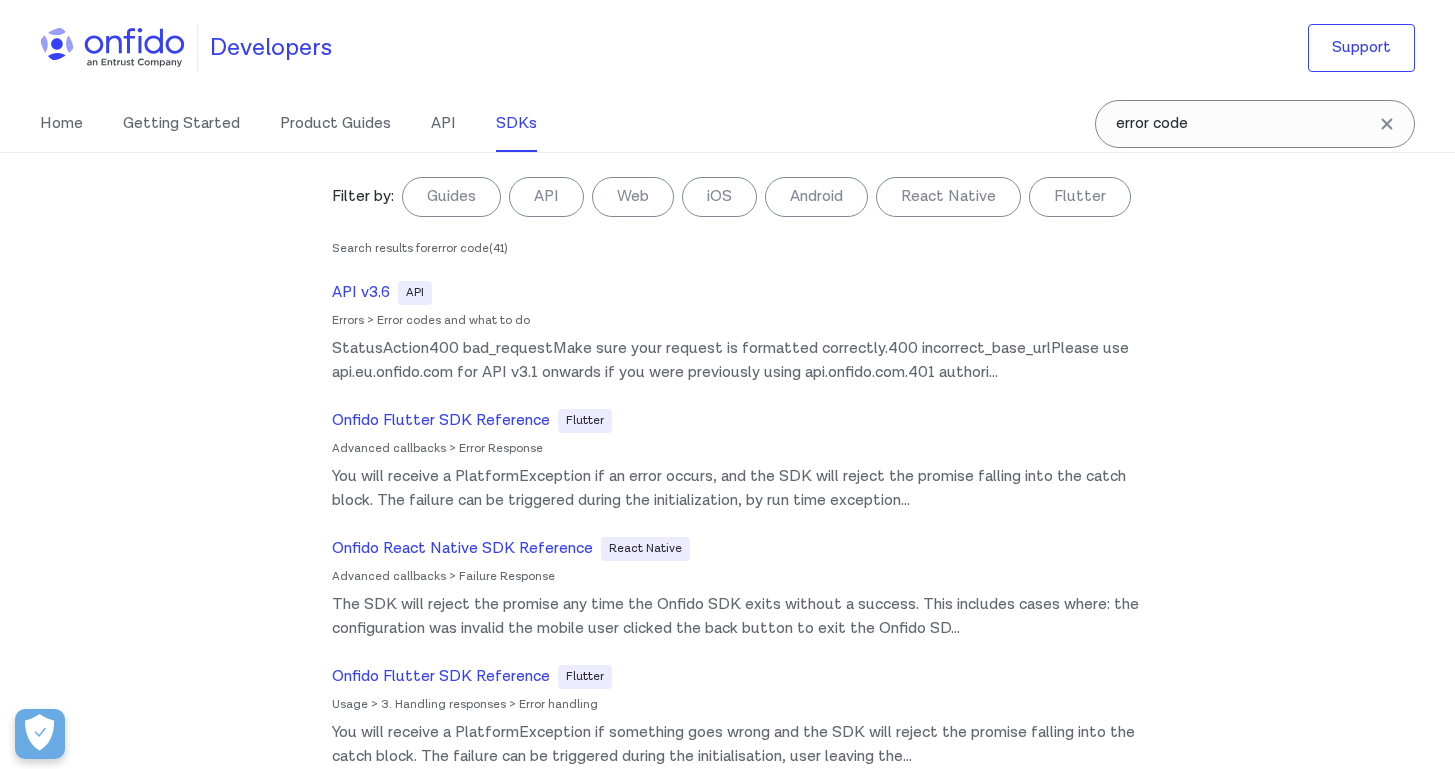 click on "Home Getting Started Product Guides API SDKs" at bounding box center (308, 124) 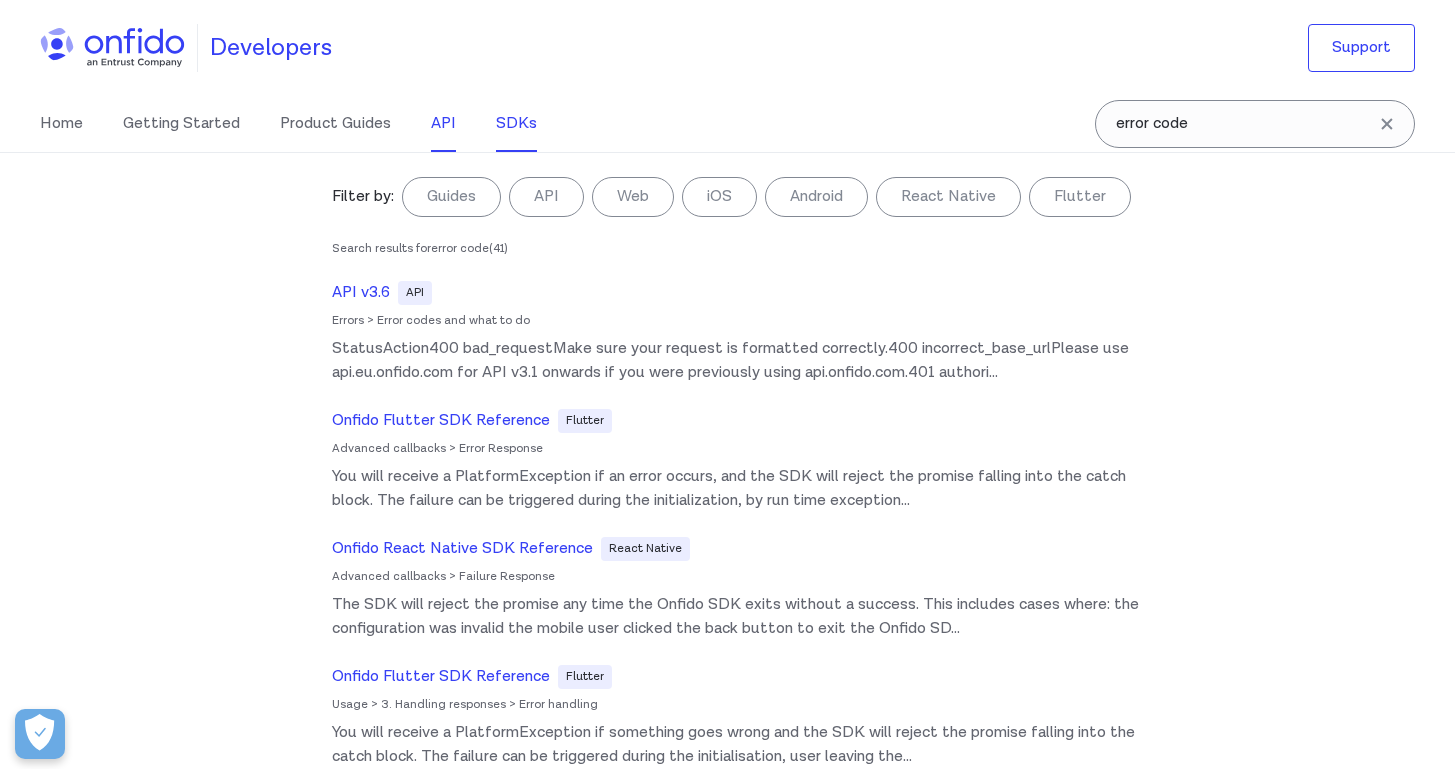 click on "API" at bounding box center [443, 124] 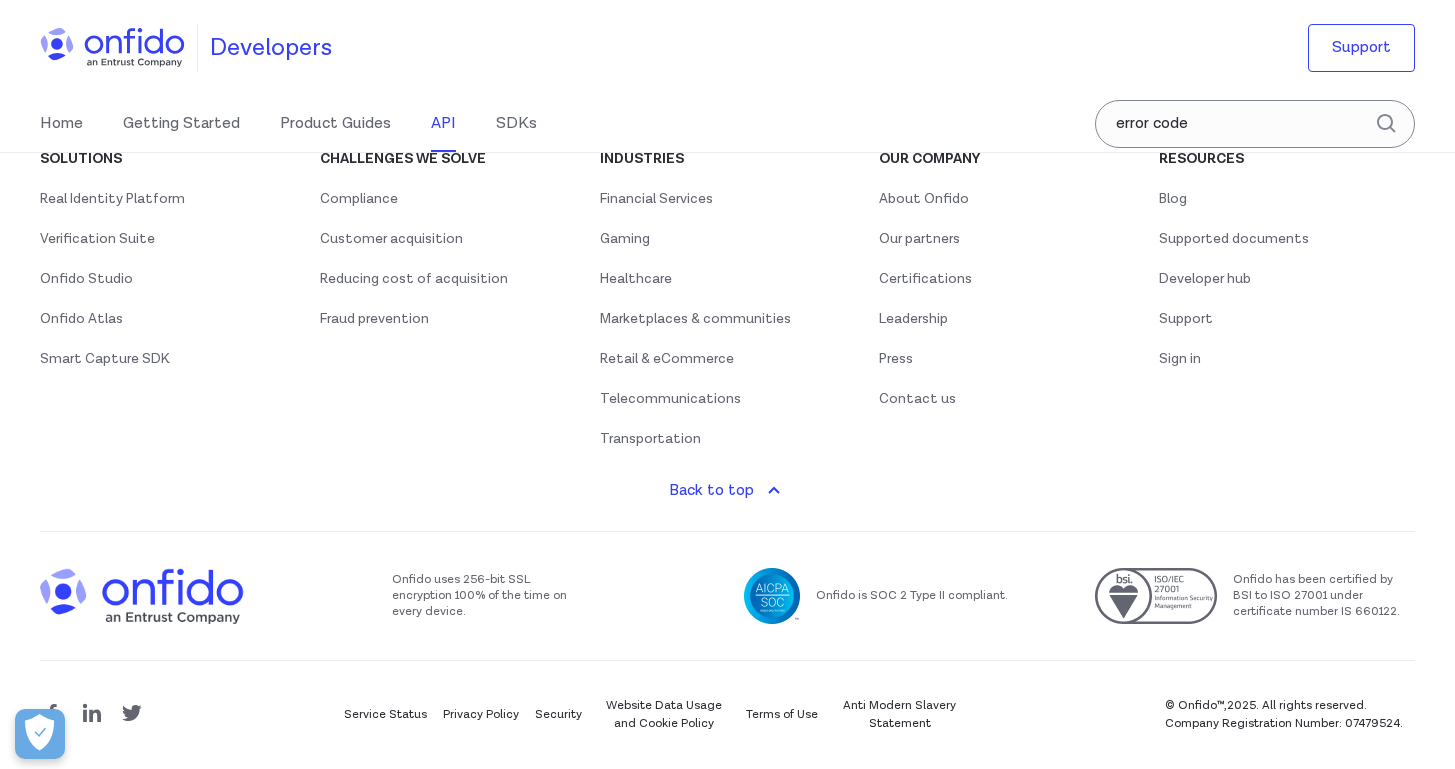 scroll, scrollTop: 0, scrollLeft: 0, axis: both 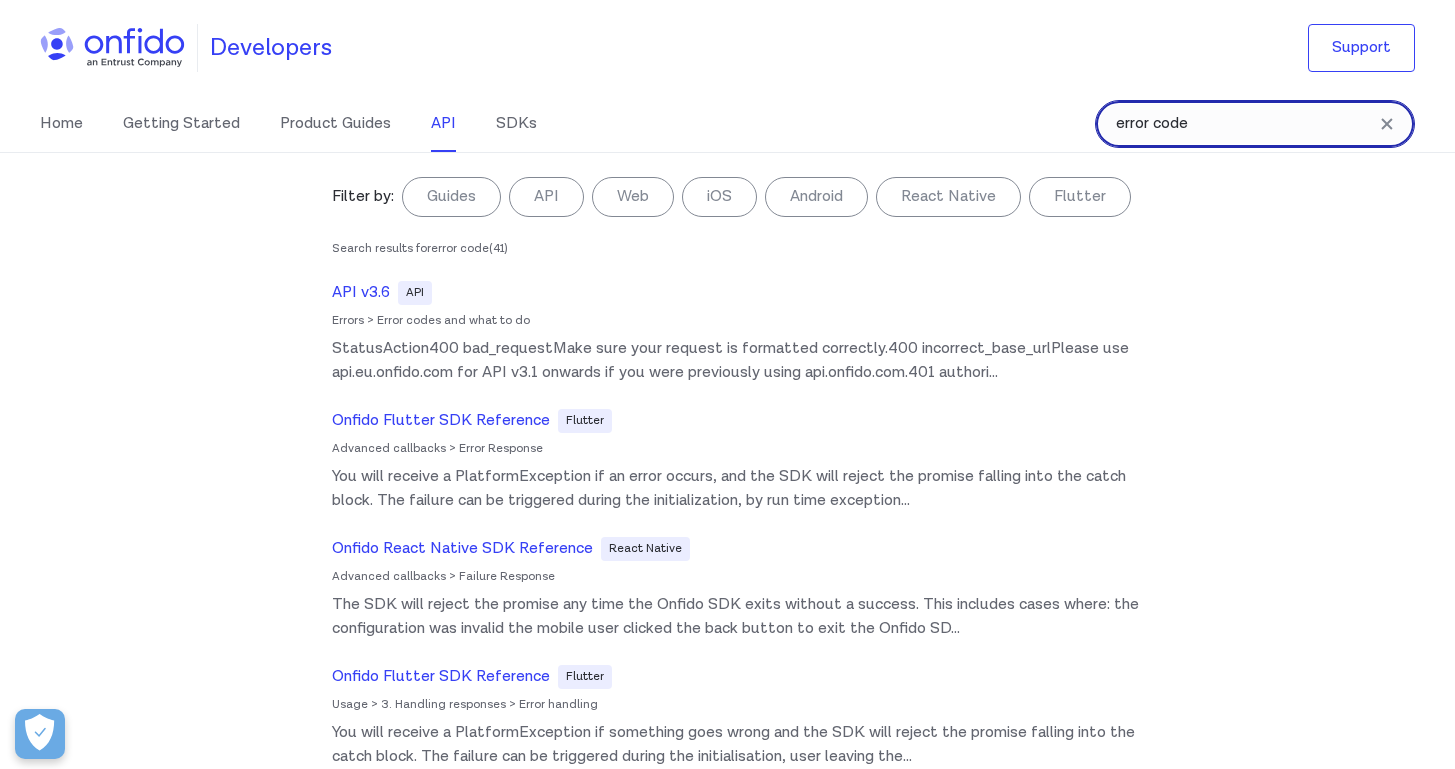 click on "error code" at bounding box center (1255, 124) 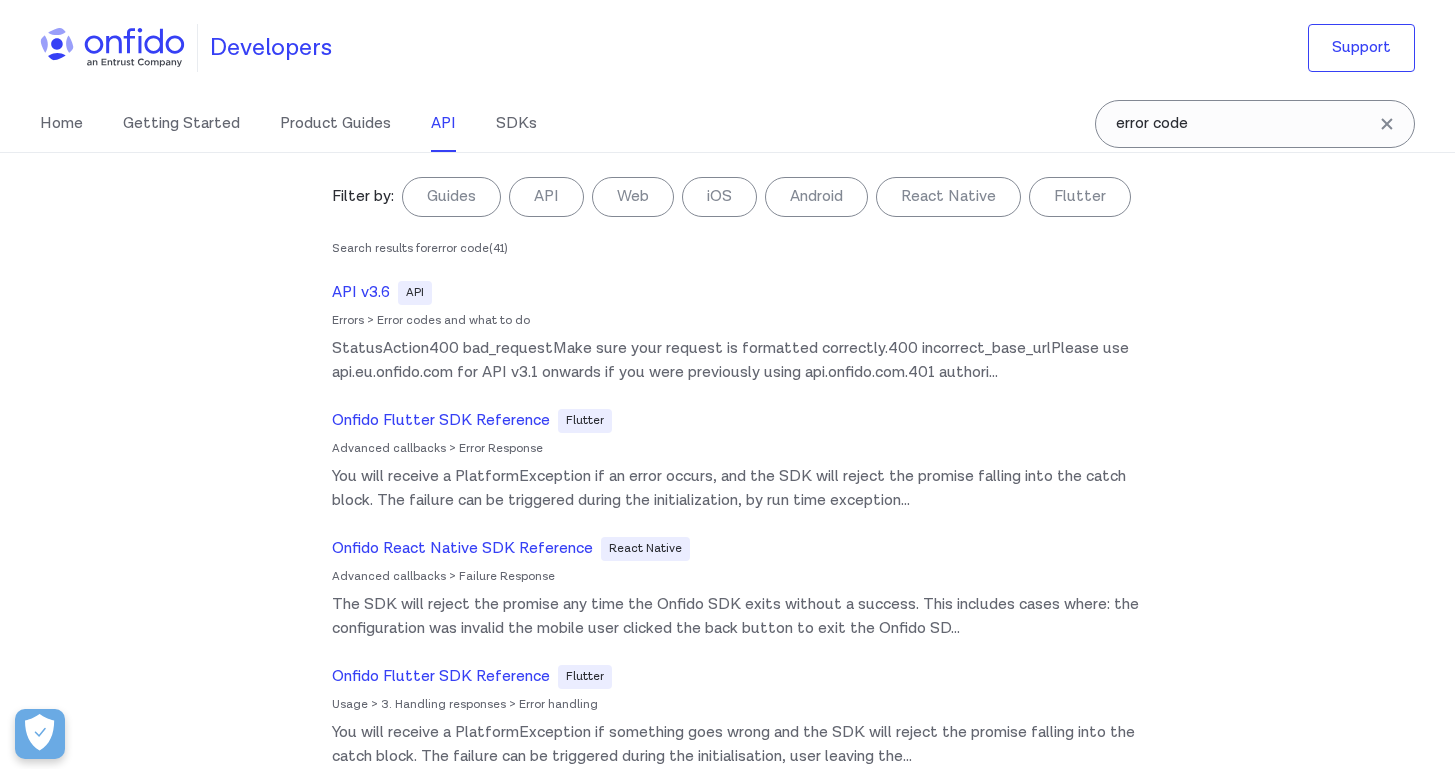 click 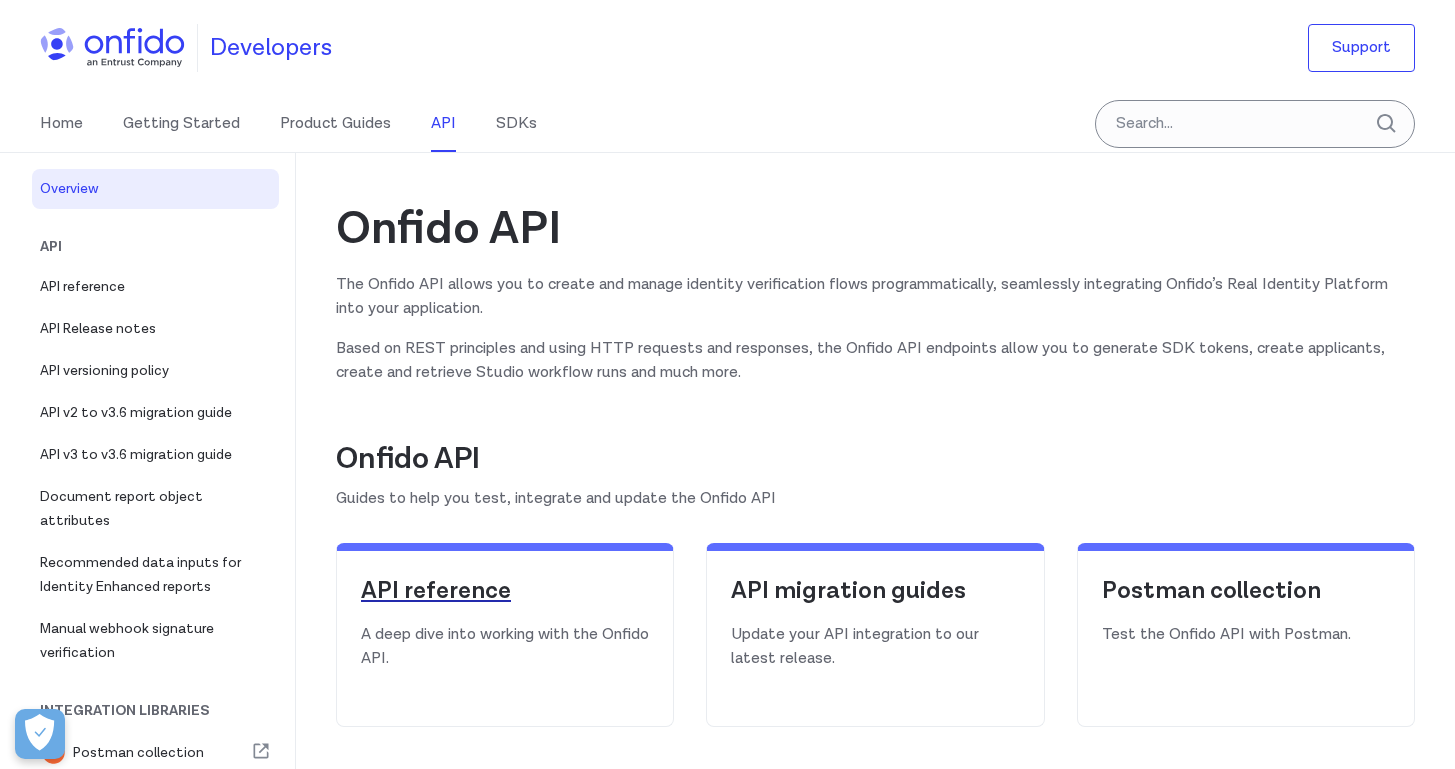 click on "API reference" at bounding box center (505, 591) 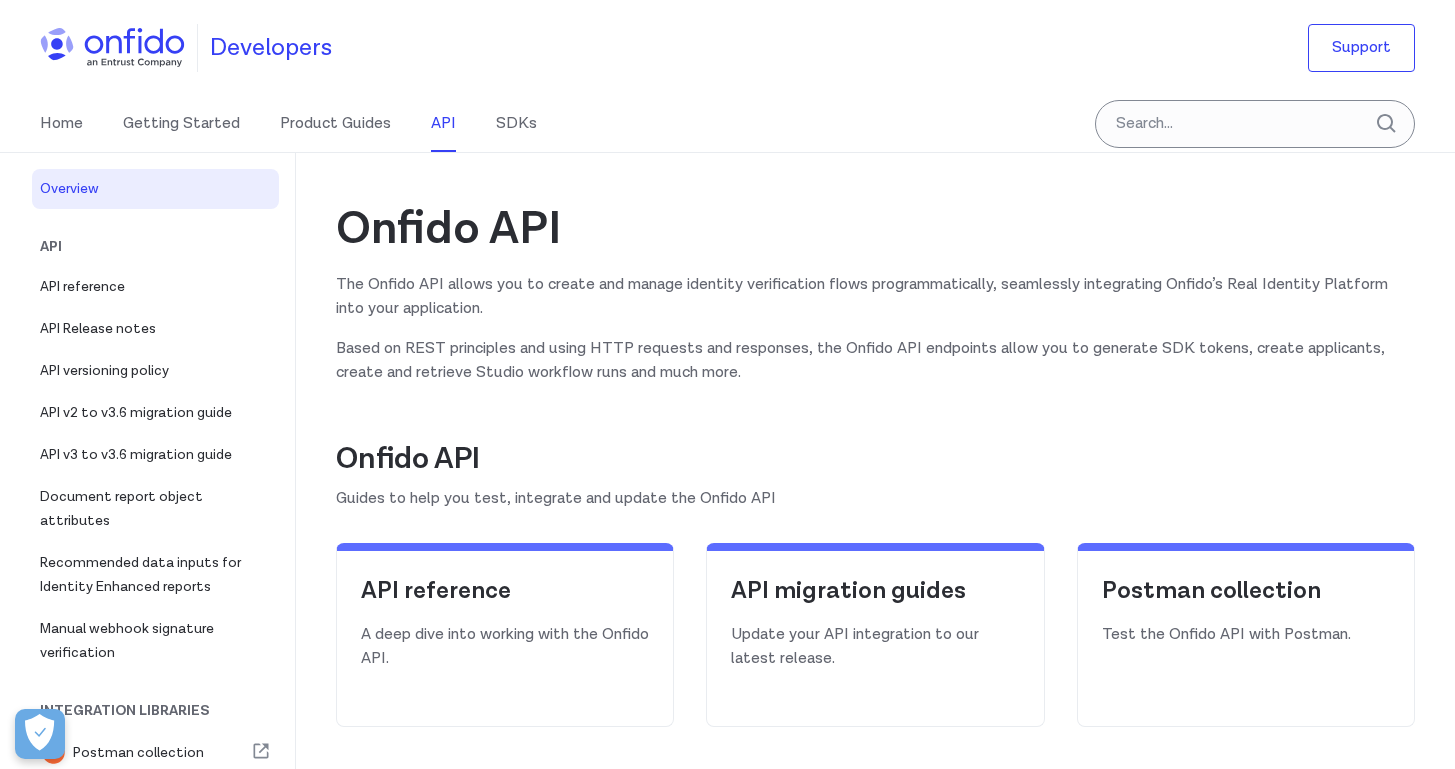 select on "http" 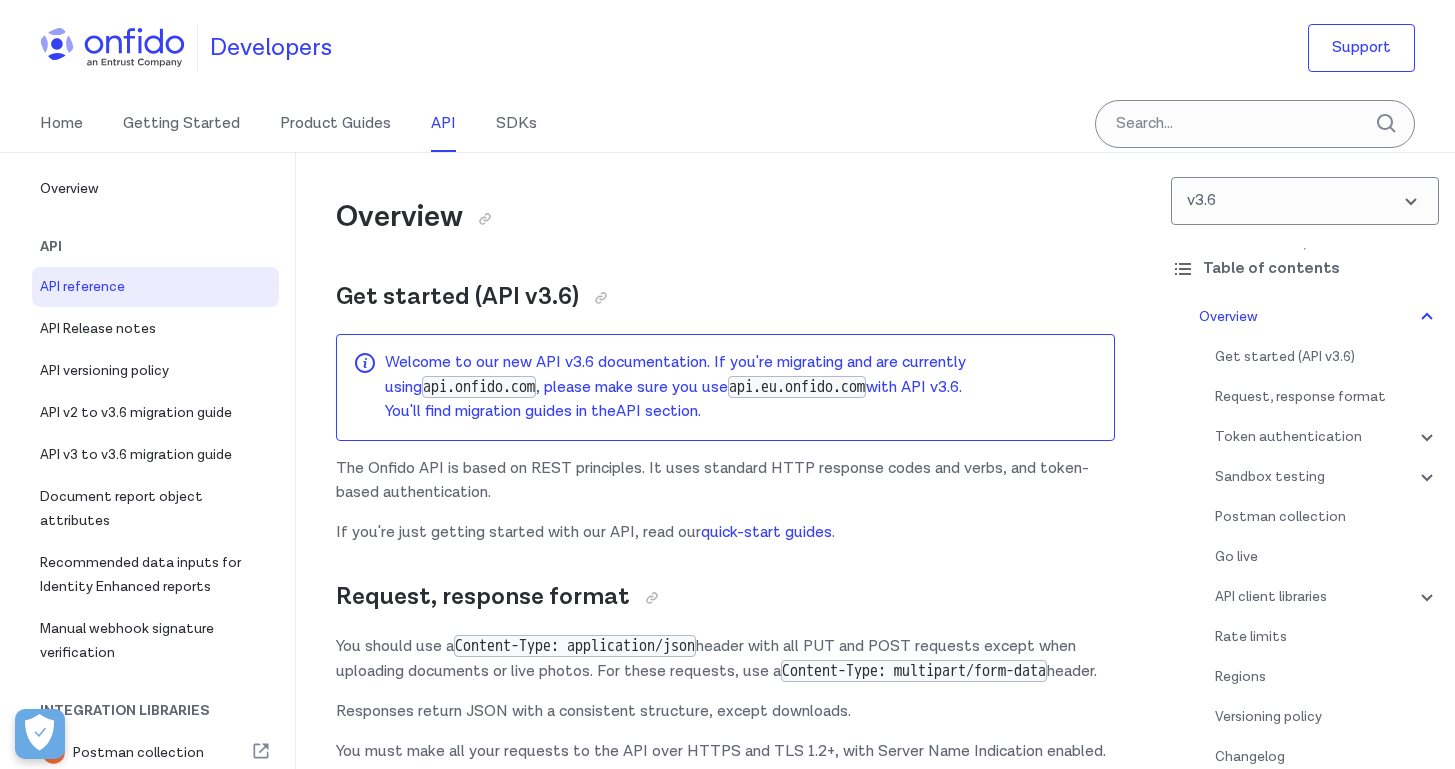 scroll, scrollTop: 19960, scrollLeft: 0, axis: vertical 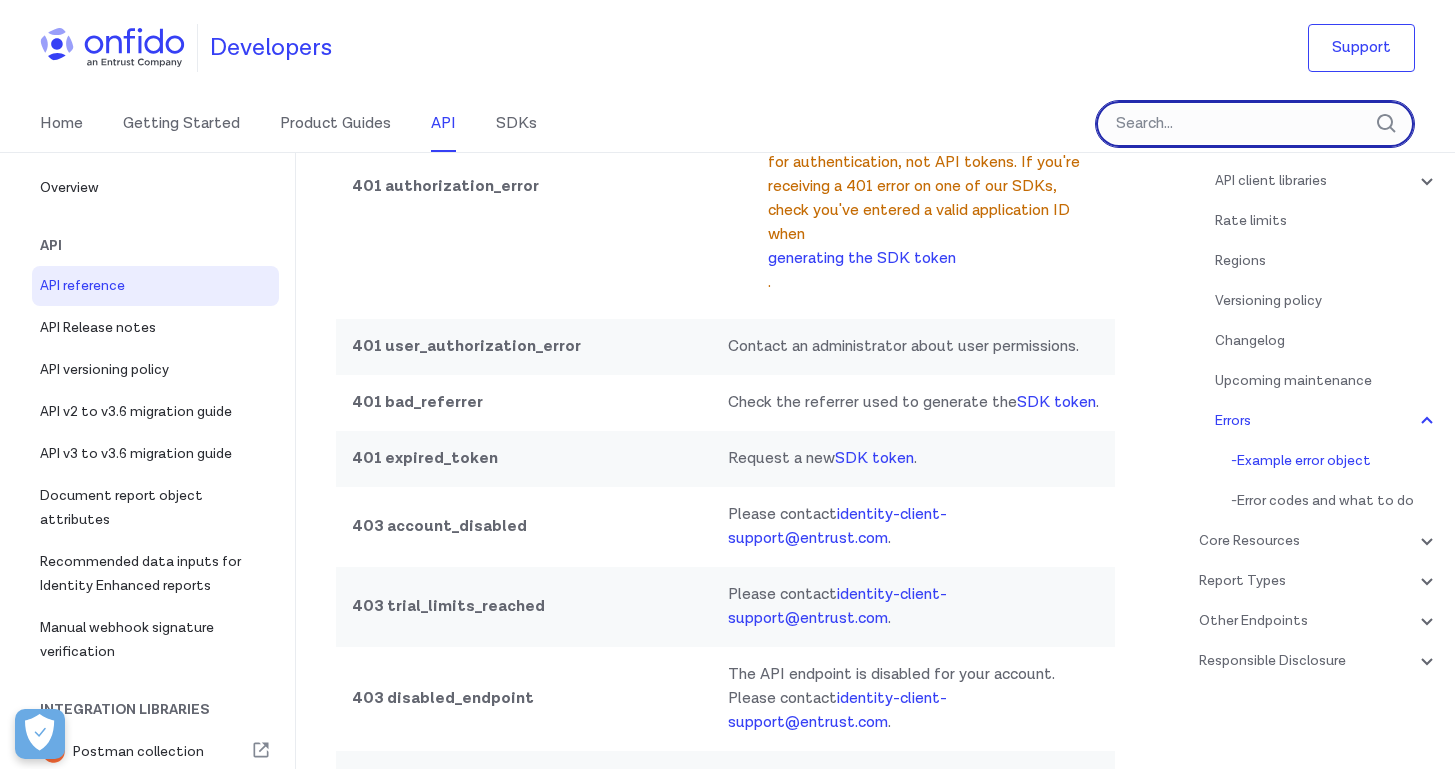 click at bounding box center [1255, 124] 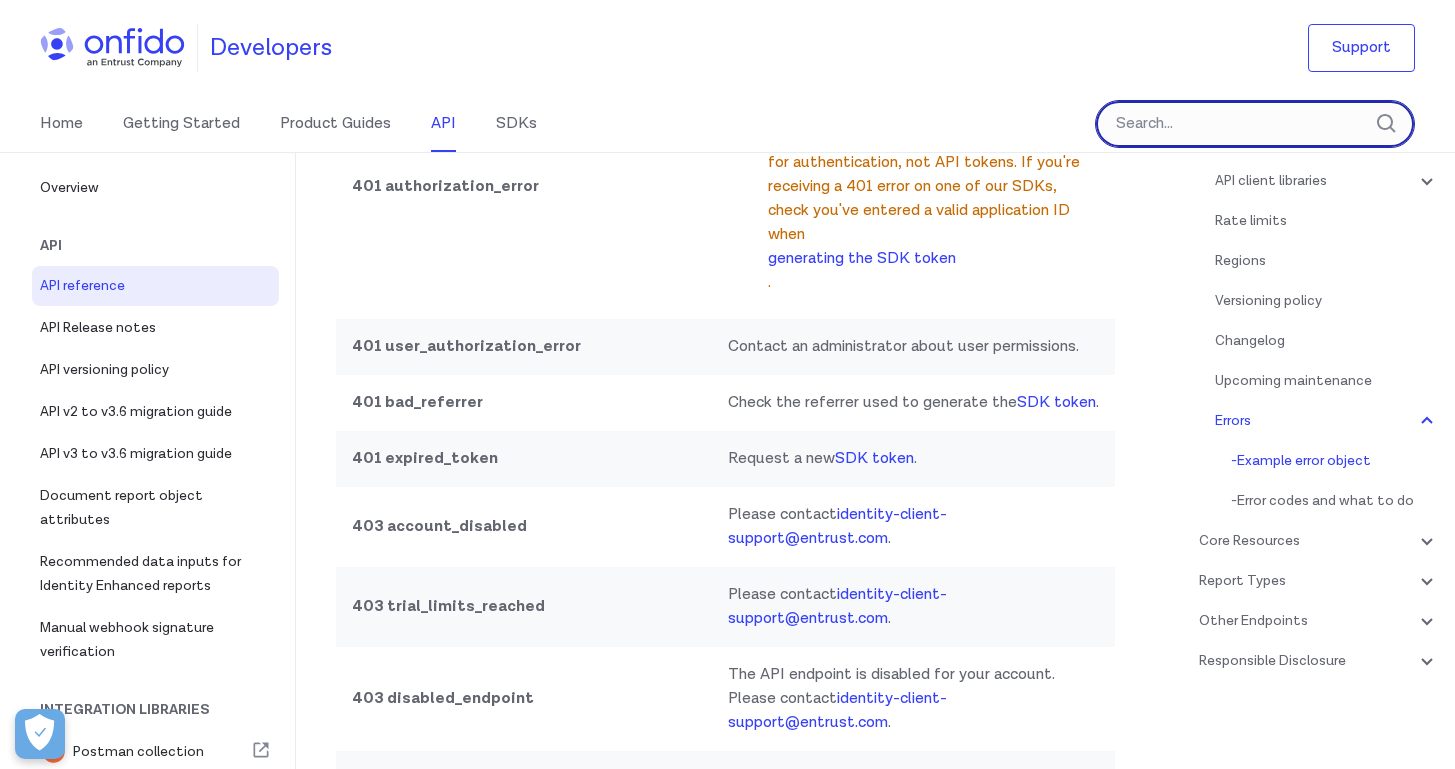 click at bounding box center [1255, 124] 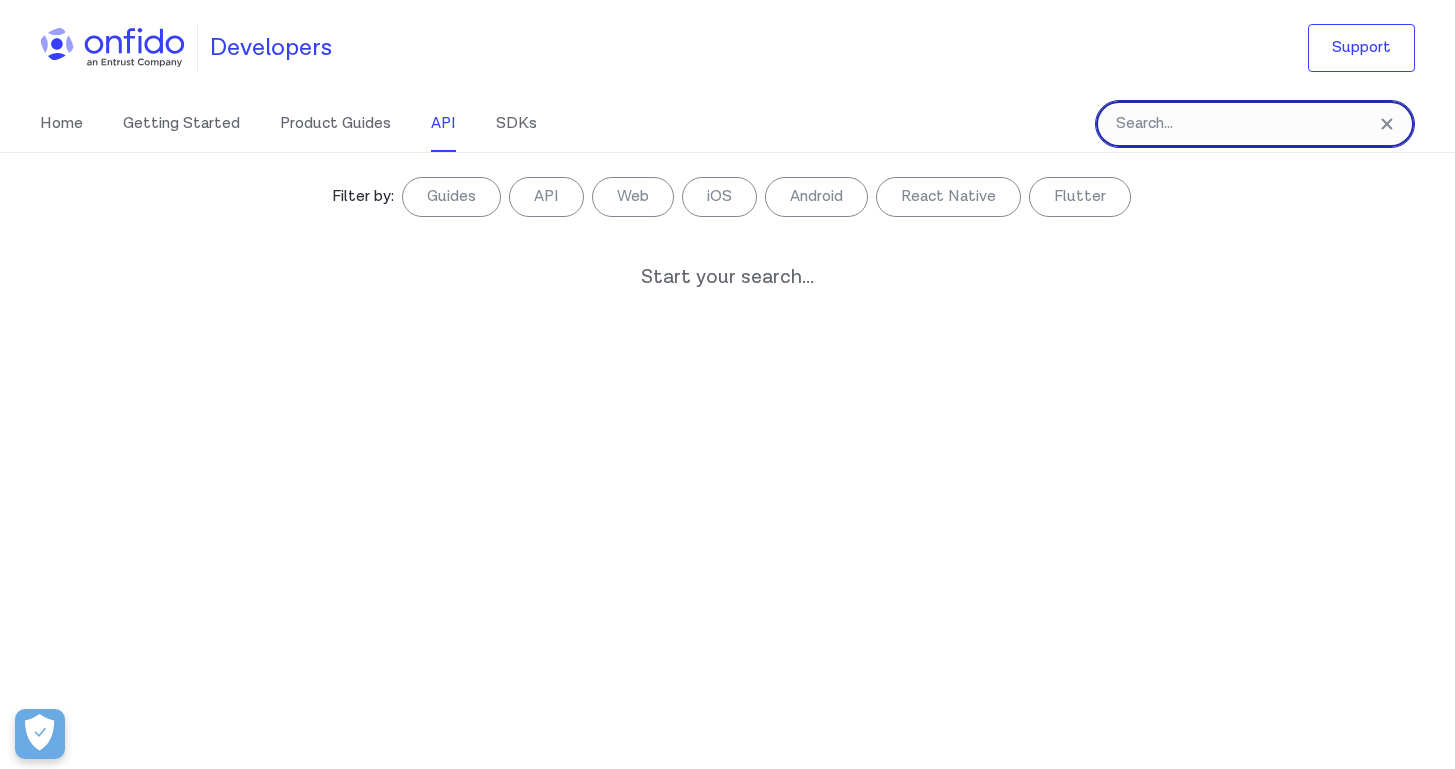 paste on "userExit" 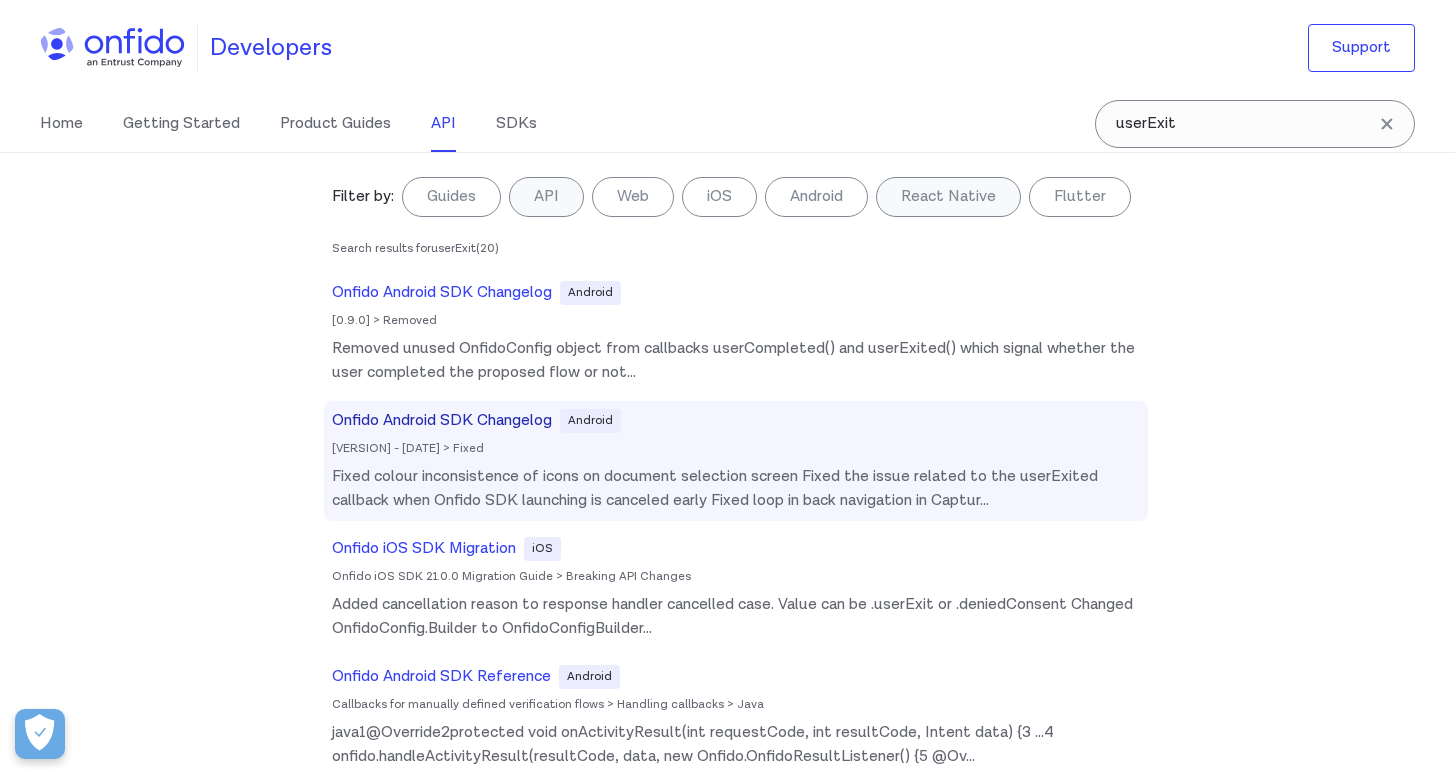 click on "Onfido Android SDK Changelog" at bounding box center (442, 421) 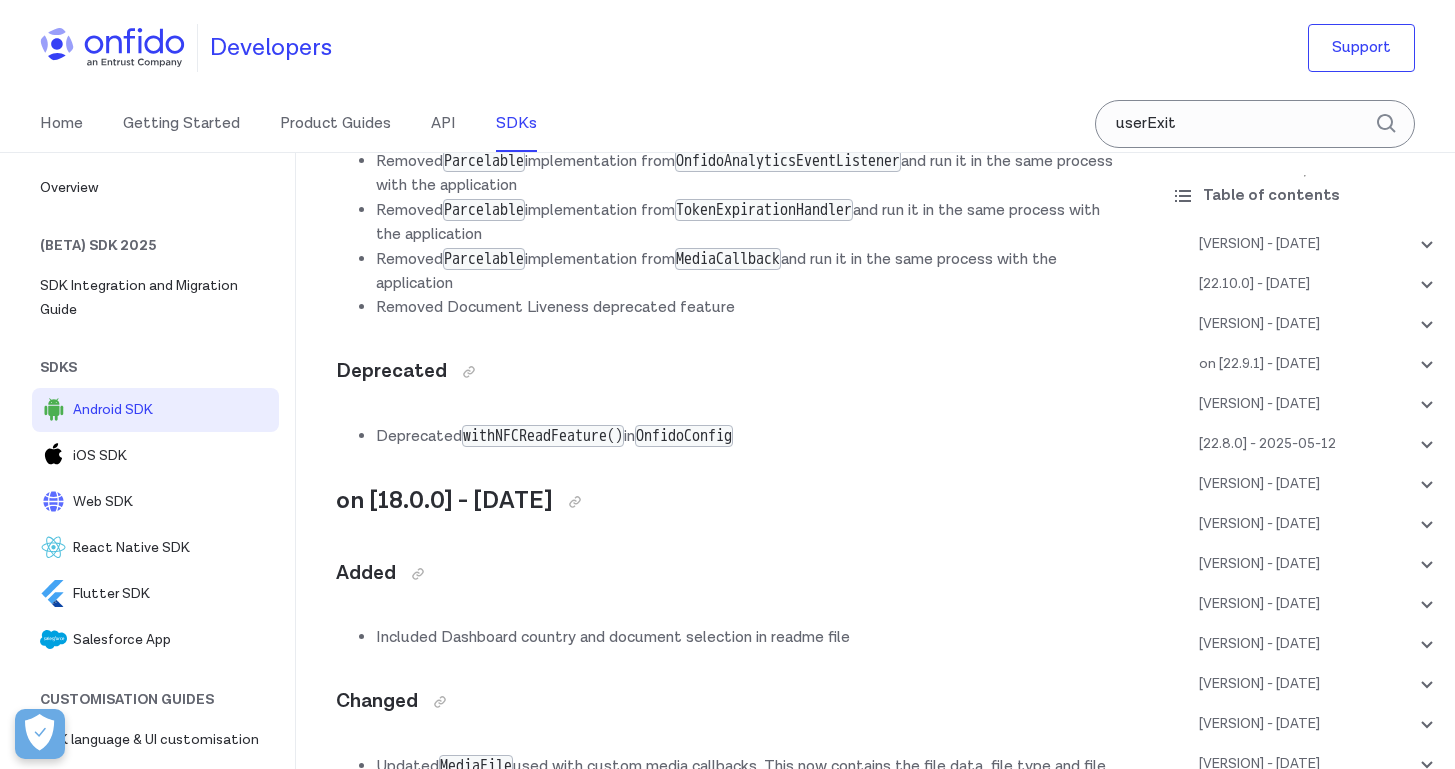 scroll, scrollTop: 23050, scrollLeft: 0, axis: vertical 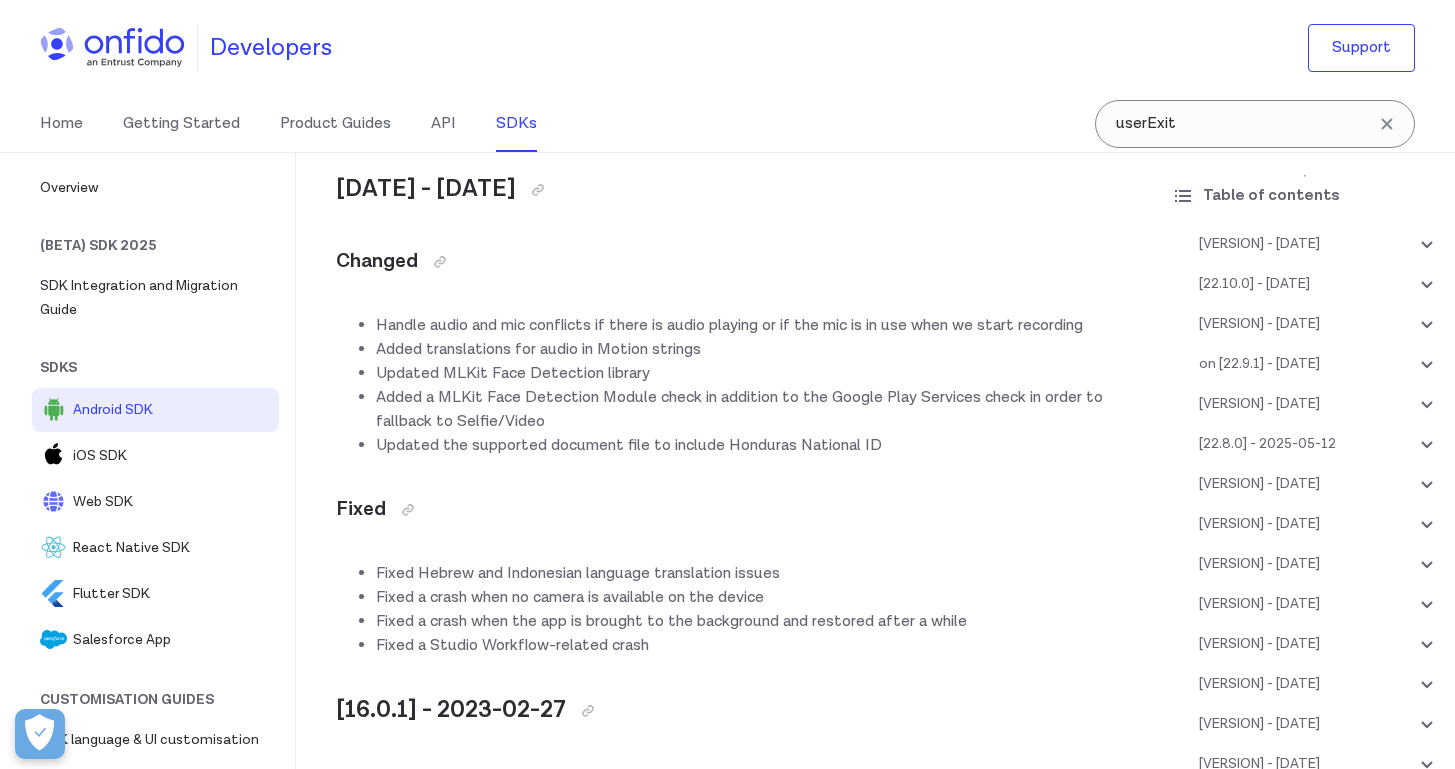 drag, startPoint x: 481, startPoint y: 325, endPoint x: 1099, endPoint y: 318, distance: 618.0397 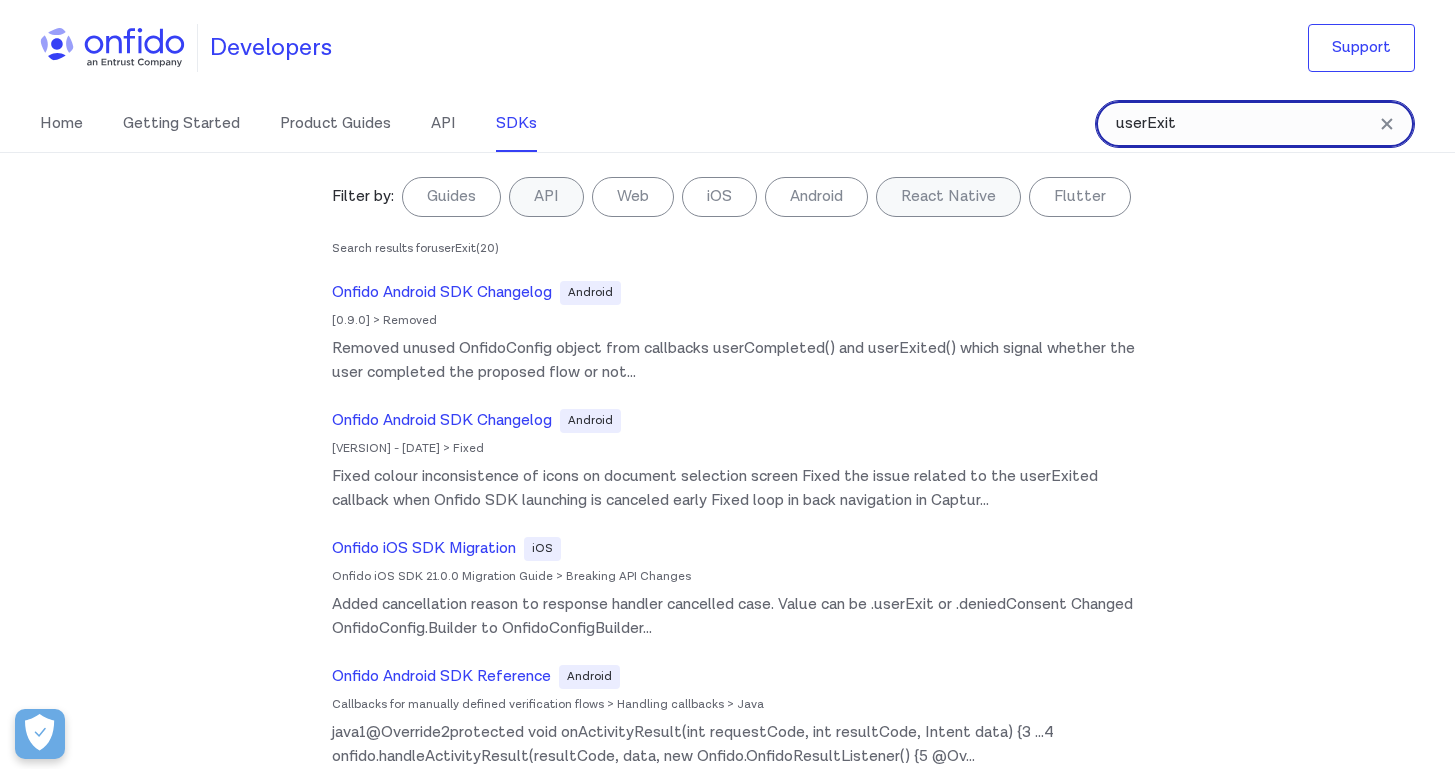 click on "userExit" at bounding box center (1255, 124) 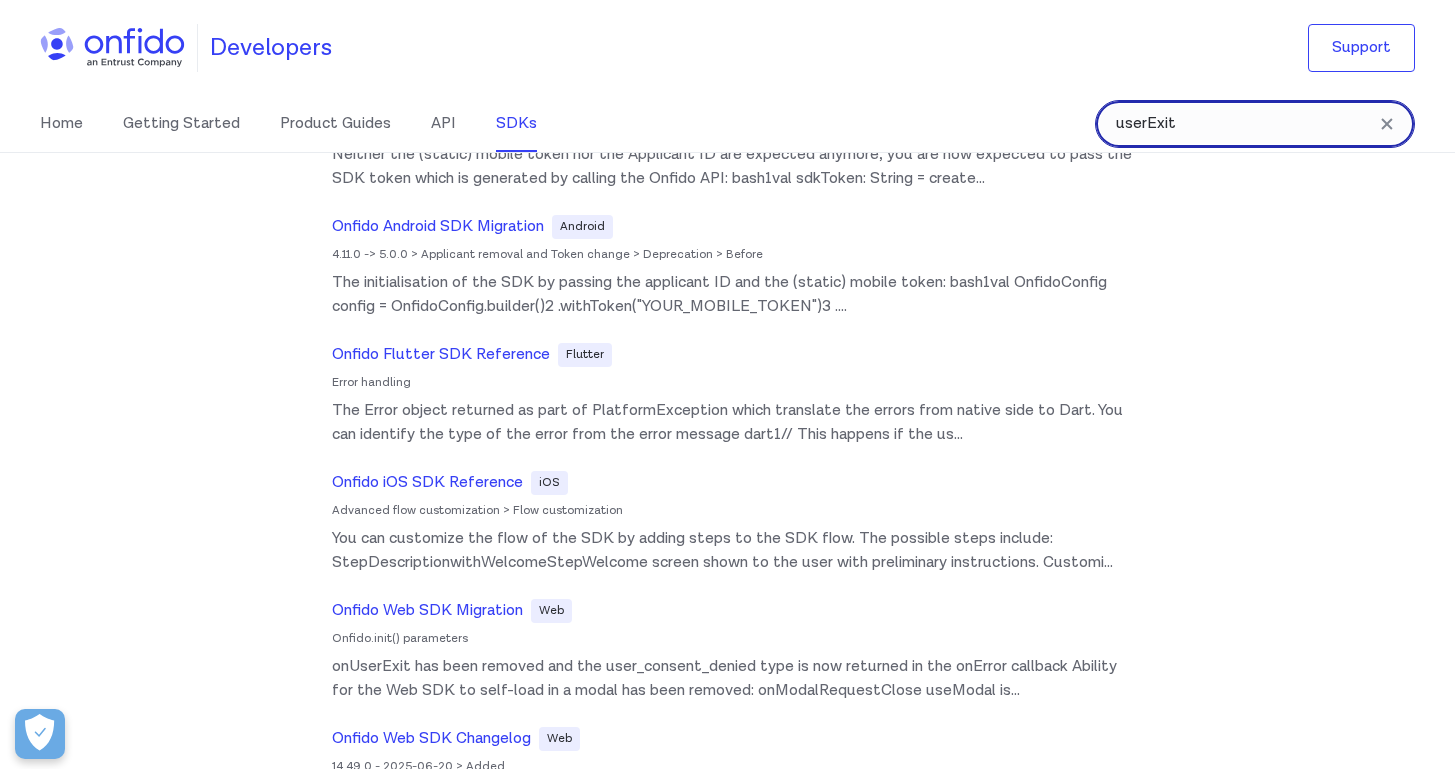 scroll, scrollTop: 1900, scrollLeft: 0, axis: vertical 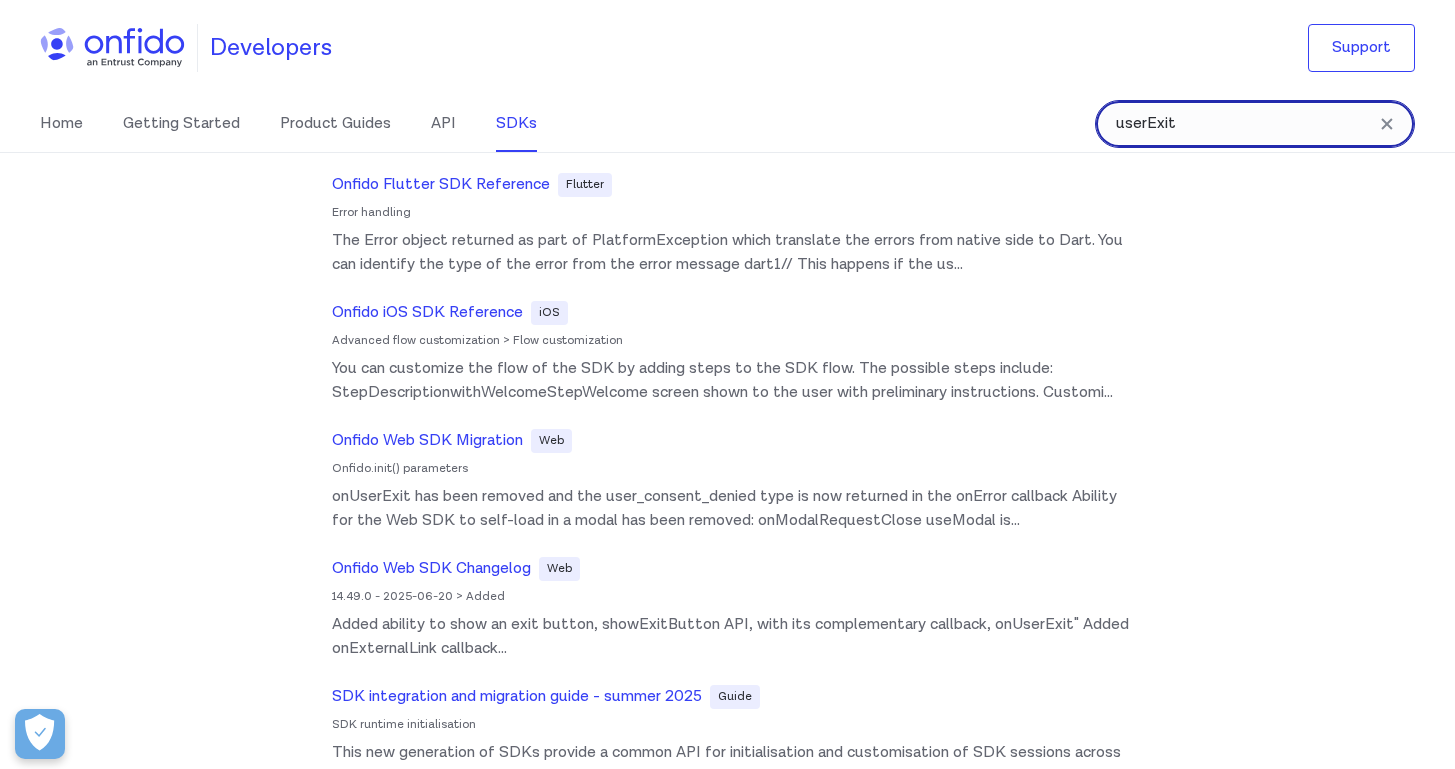 click on "userExit" at bounding box center [1255, 124] 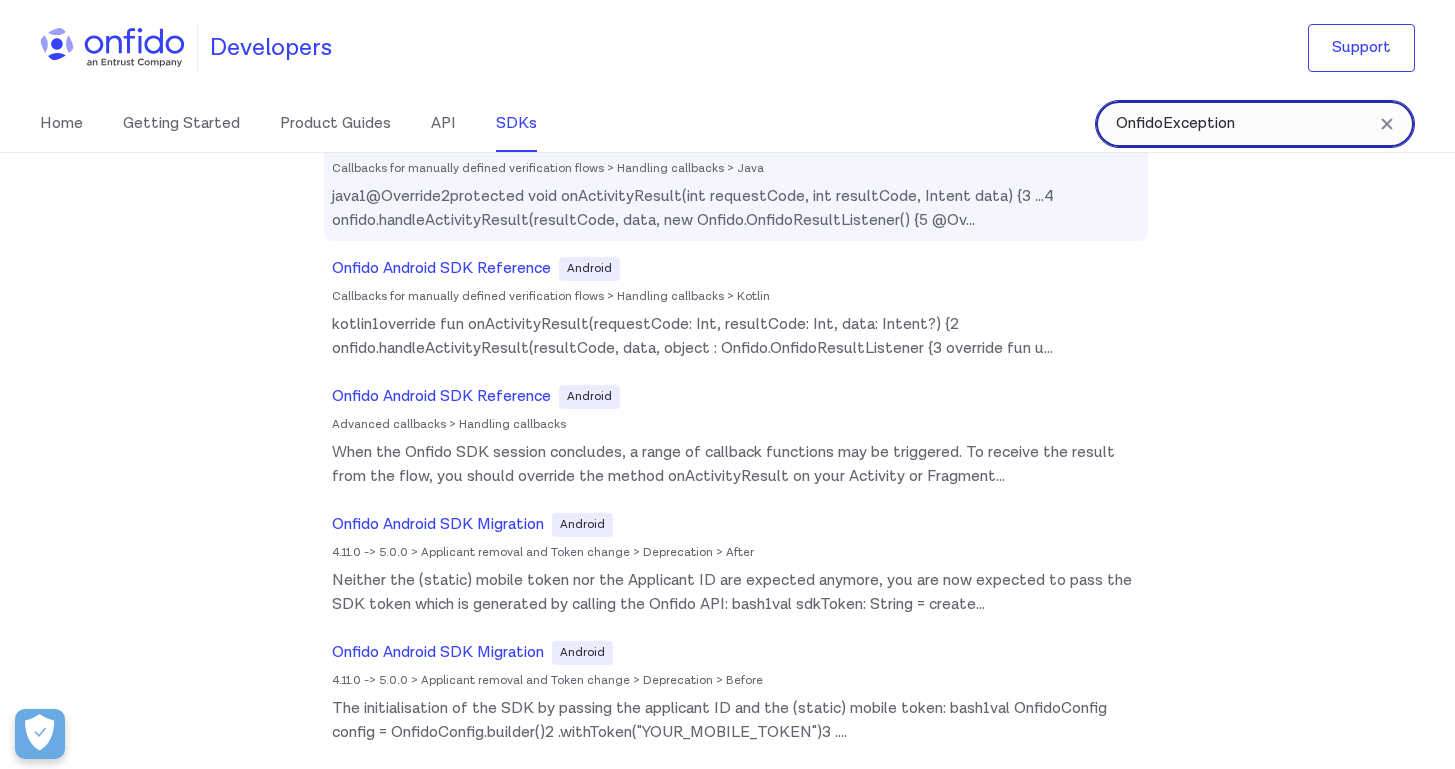 scroll, scrollTop: 0, scrollLeft: 0, axis: both 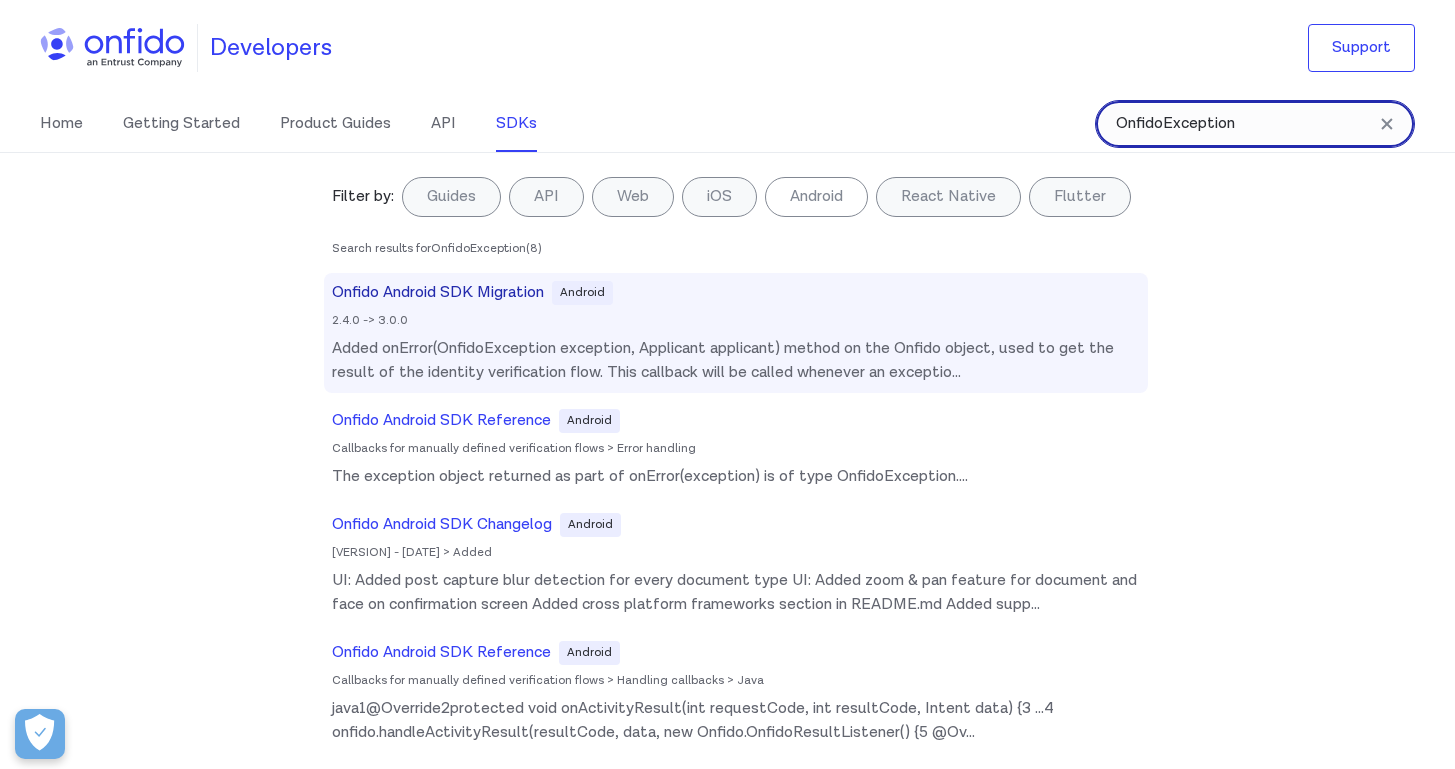 type on "OnfidoException" 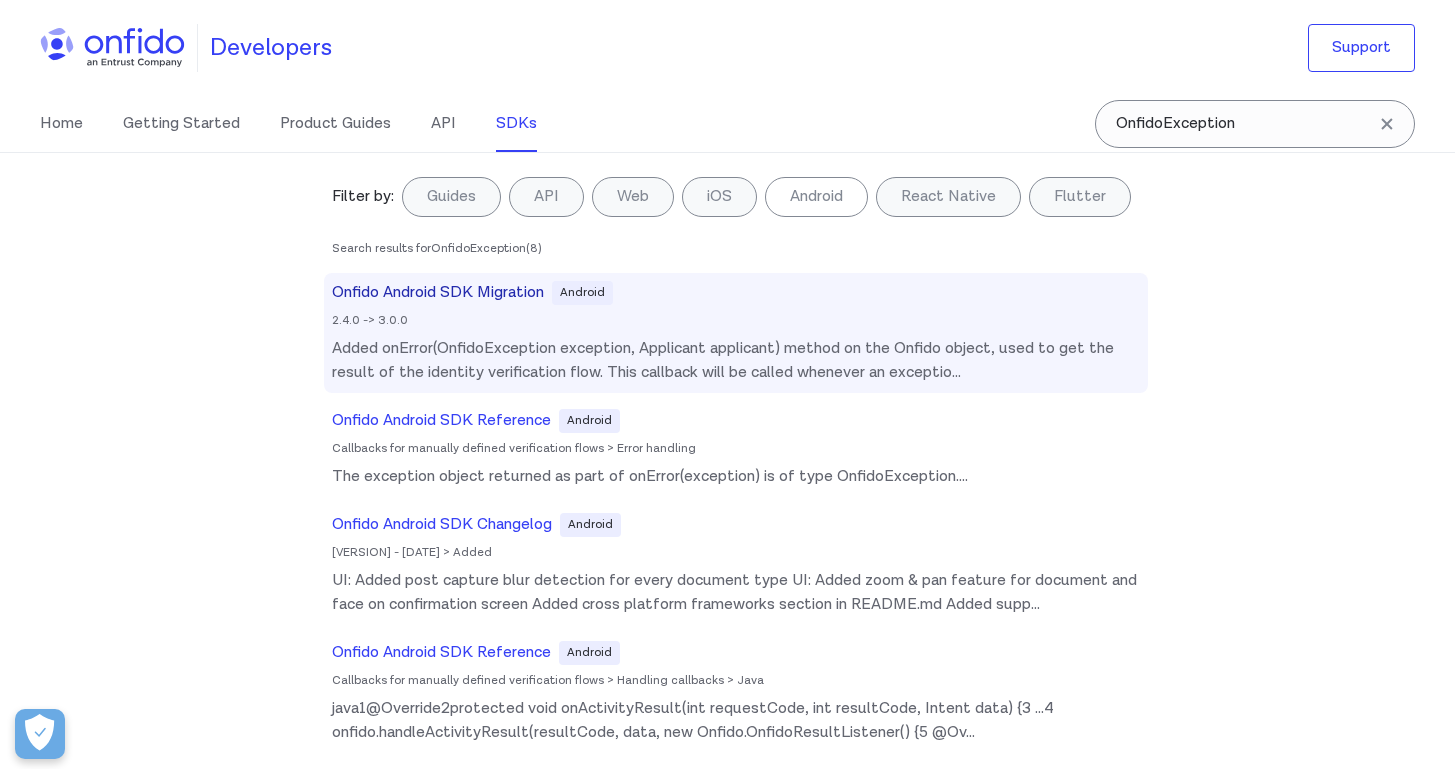 click on "Onfido Android SDK Migration" at bounding box center [438, 293] 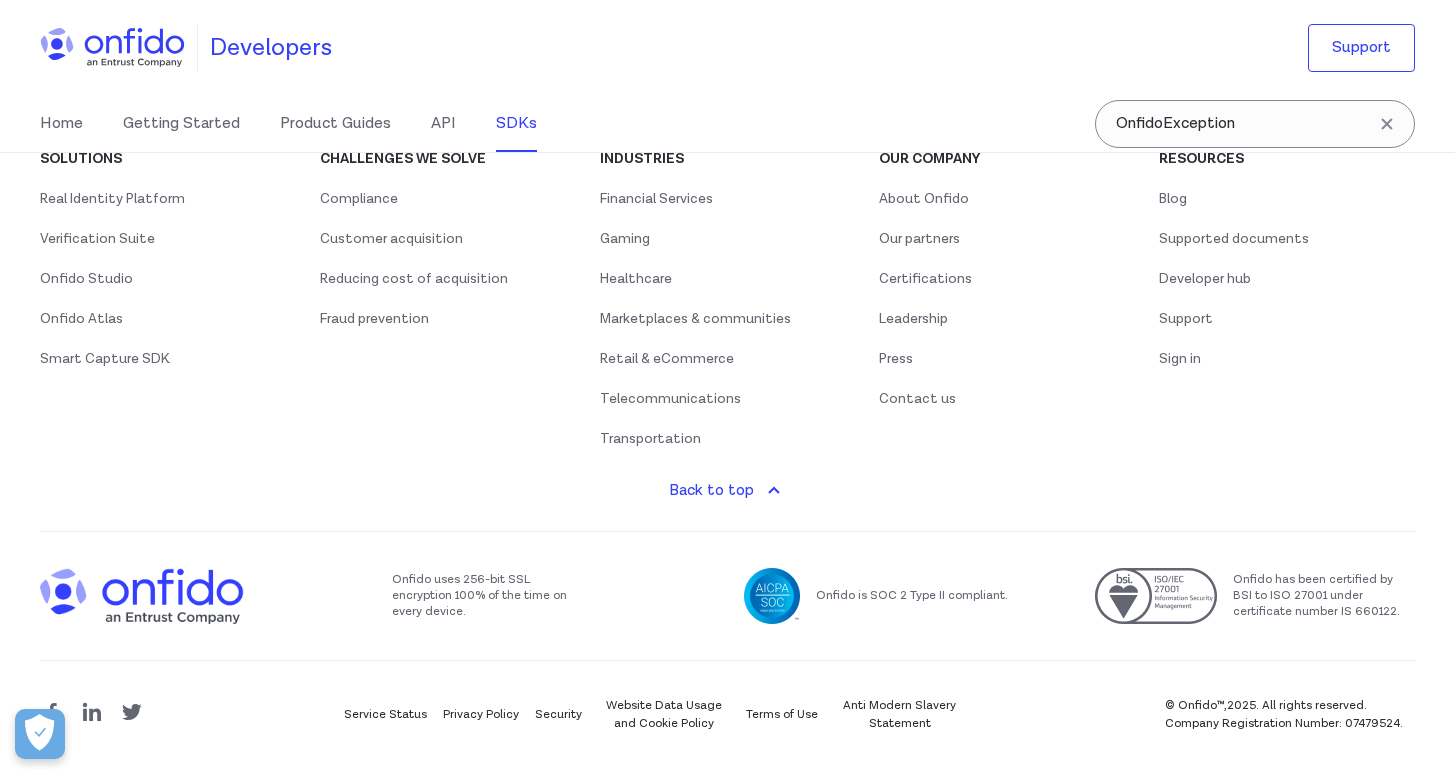 scroll, scrollTop: 43134, scrollLeft: 0, axis: vertical 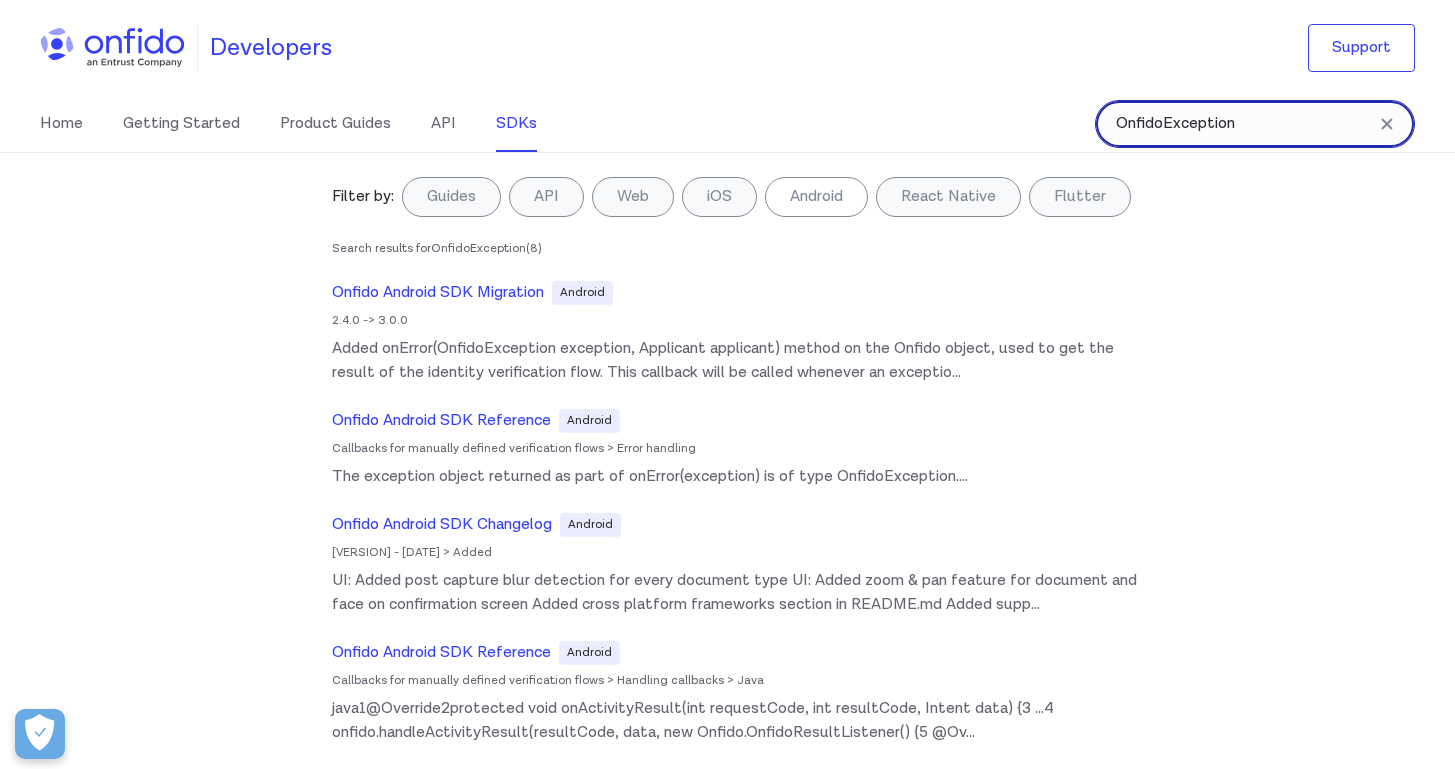 click on "OnfidoException" at bounding box center [1255, 124] 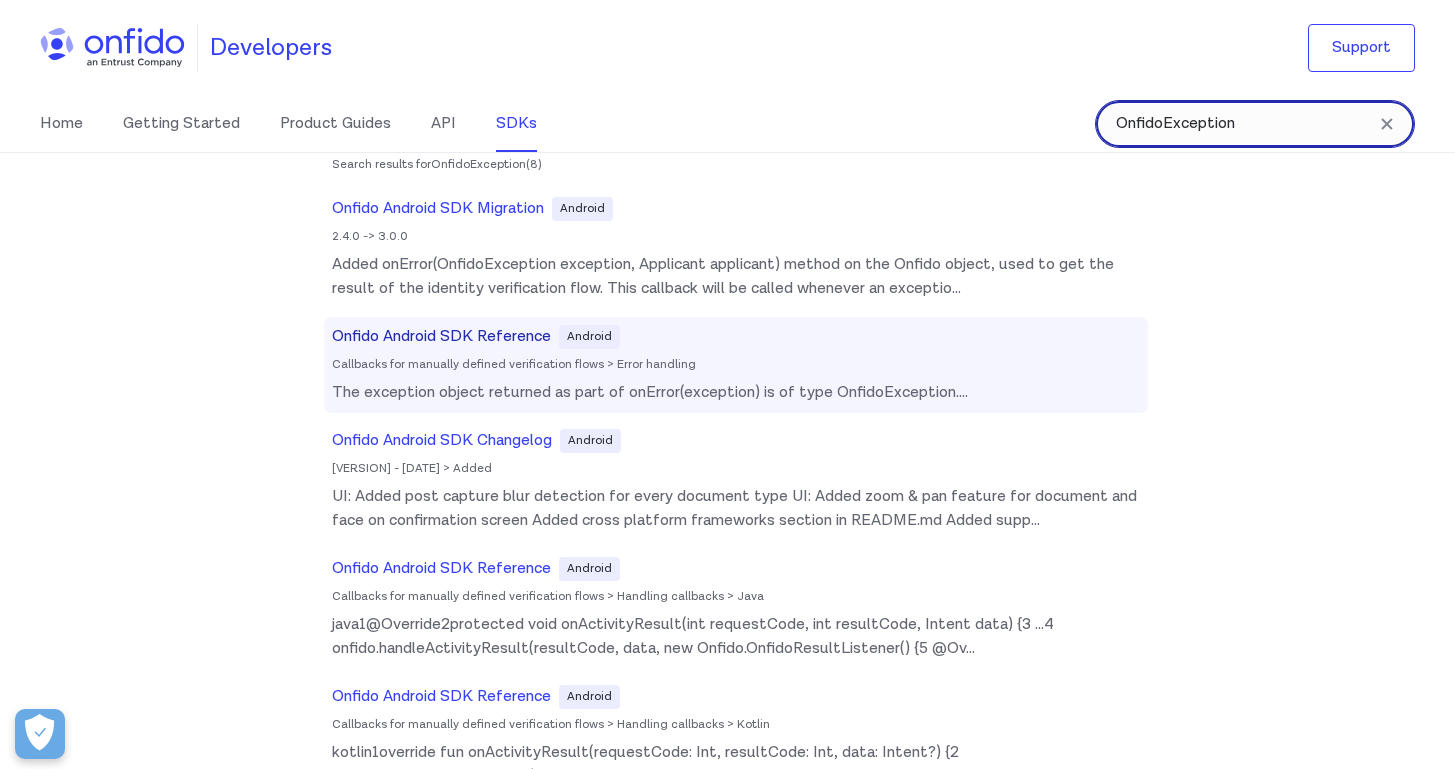scroll, scrollTop: 0, scrollLeft: 0, axis: both 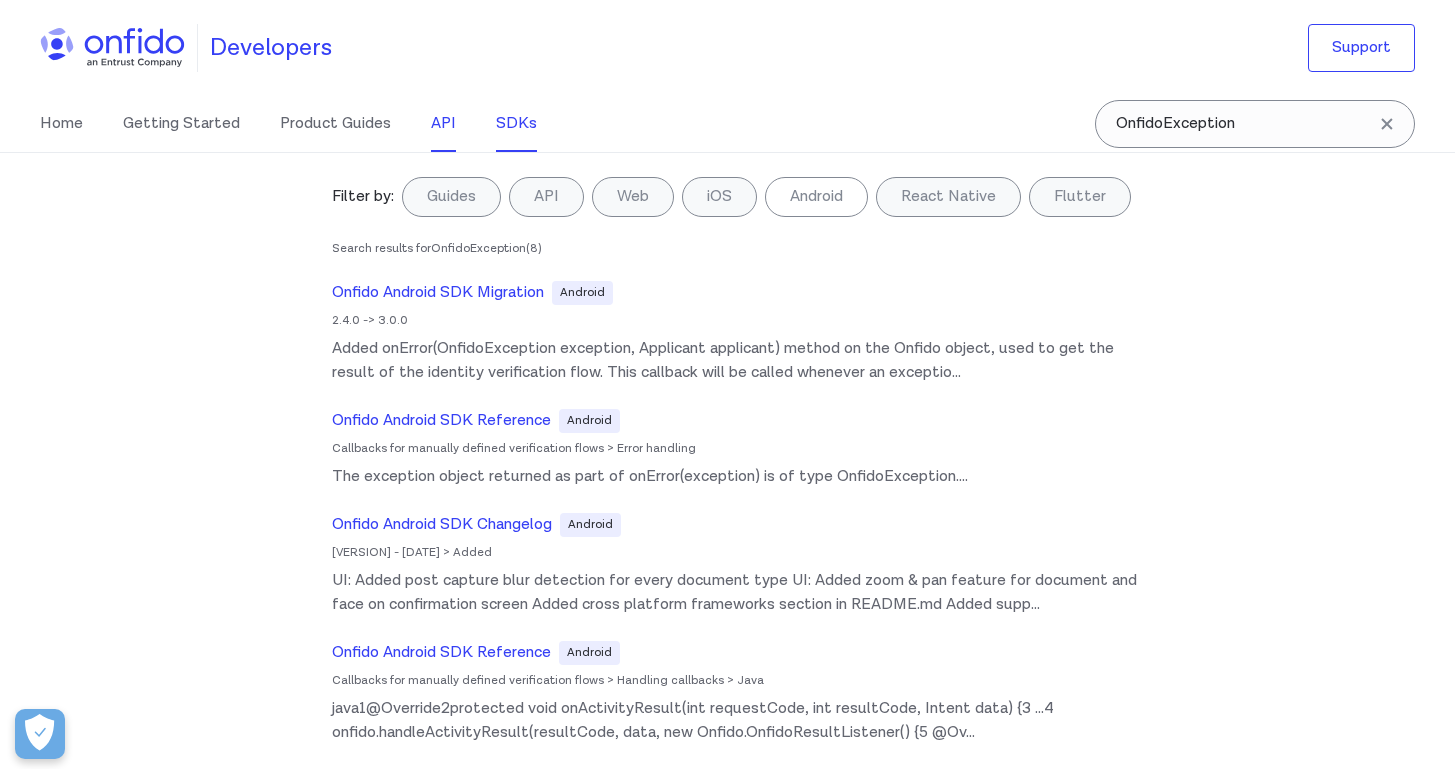 click on "API" at bounding box center [443, 124] 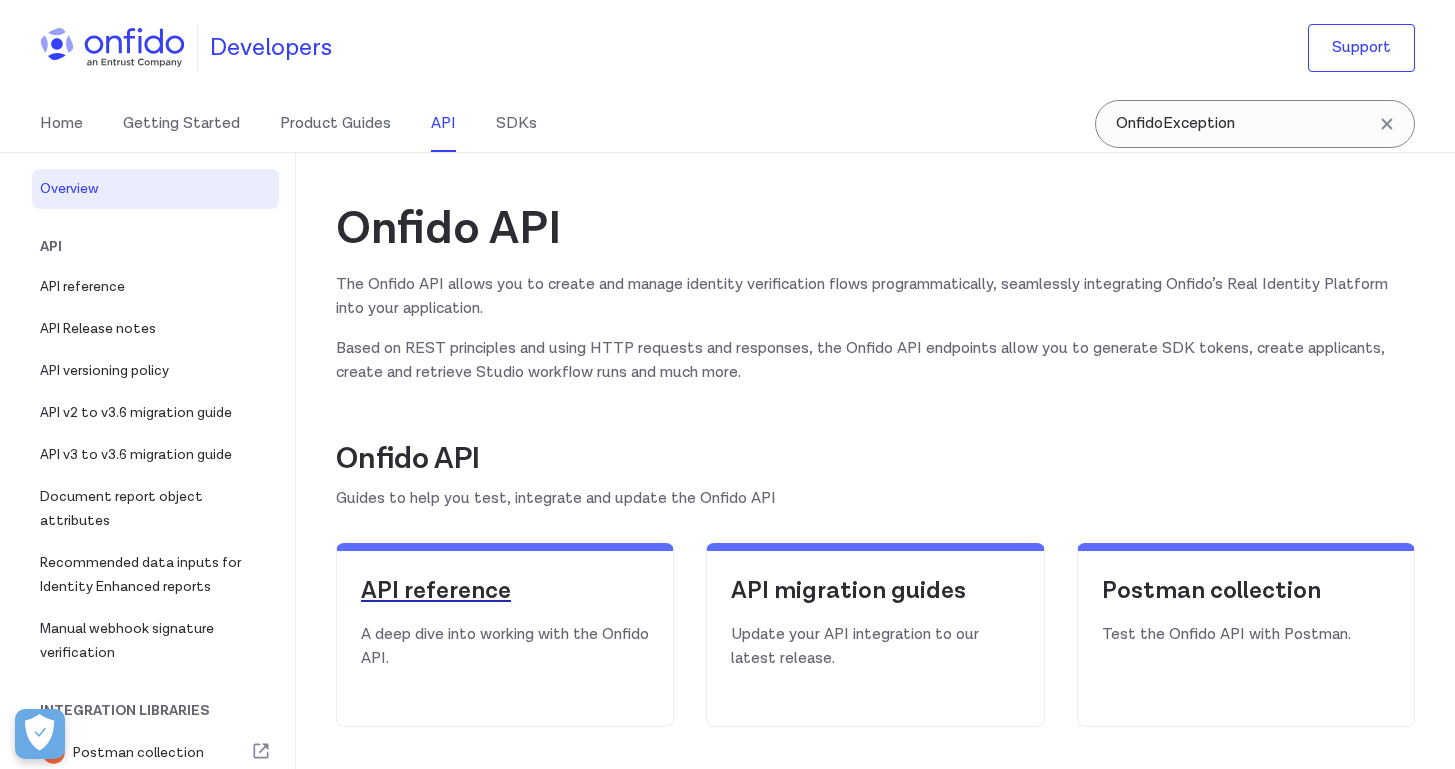 click on "API reference" at bounding box center (505, 591) 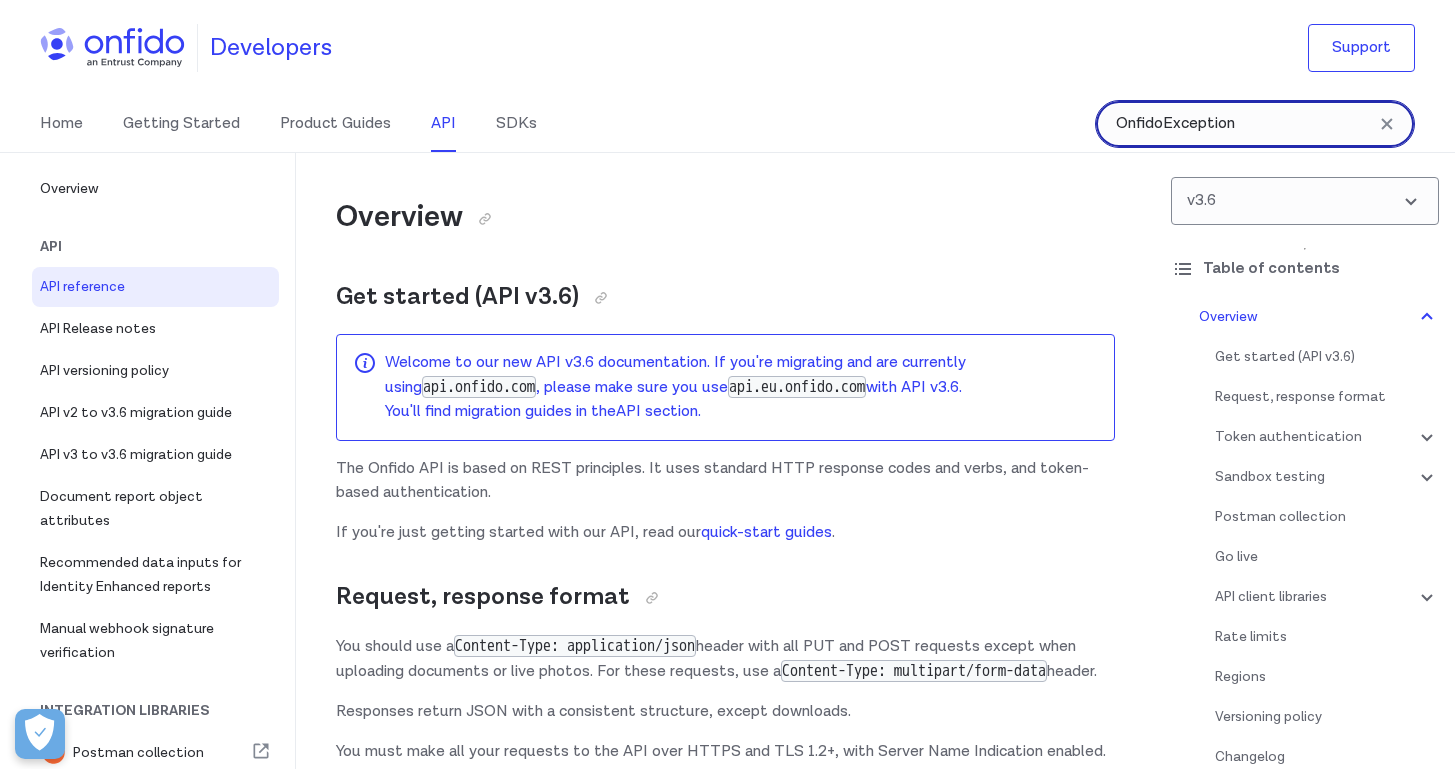 click on "OnfidoException" at bounding box center [1255, 124] 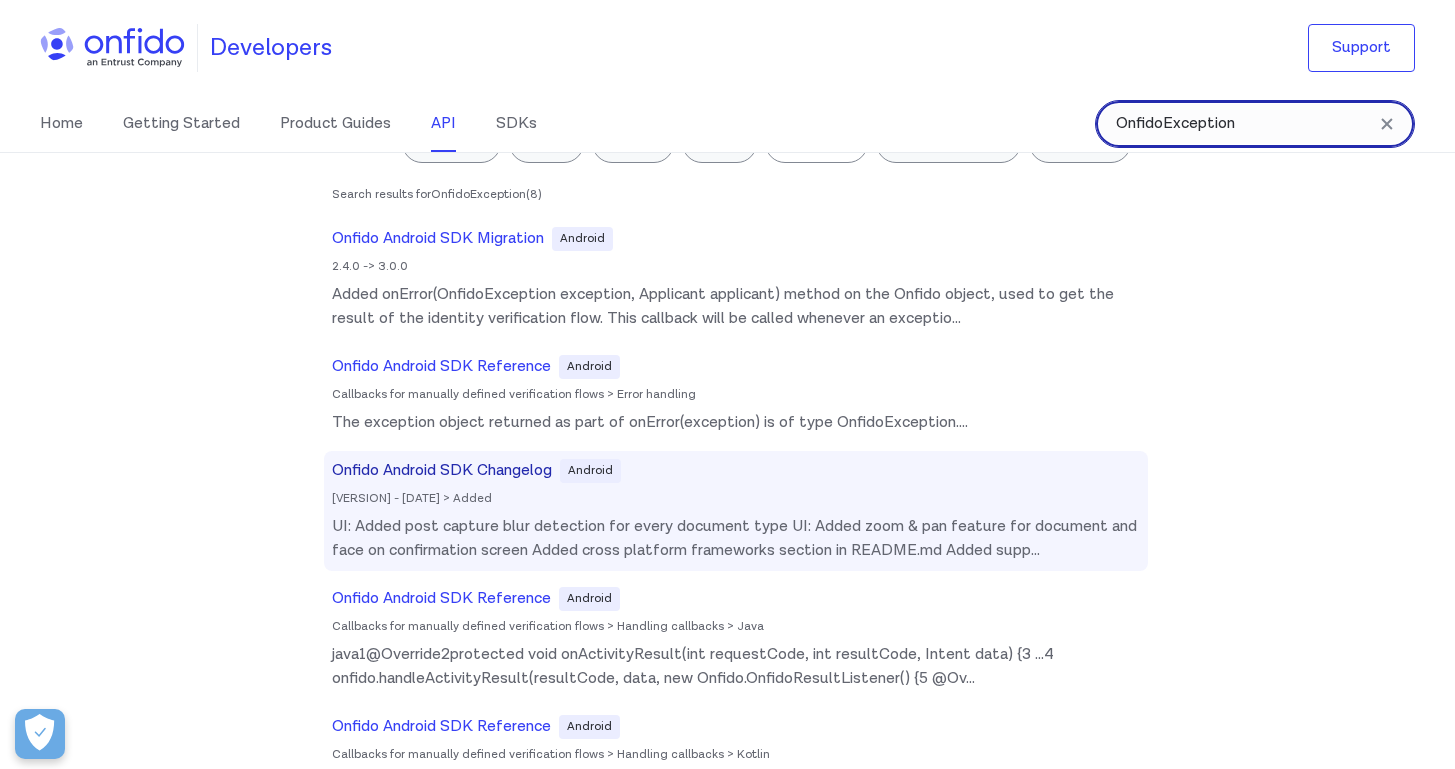 scroll, scrollTop: 0, scrollLeft: 0, axis: both 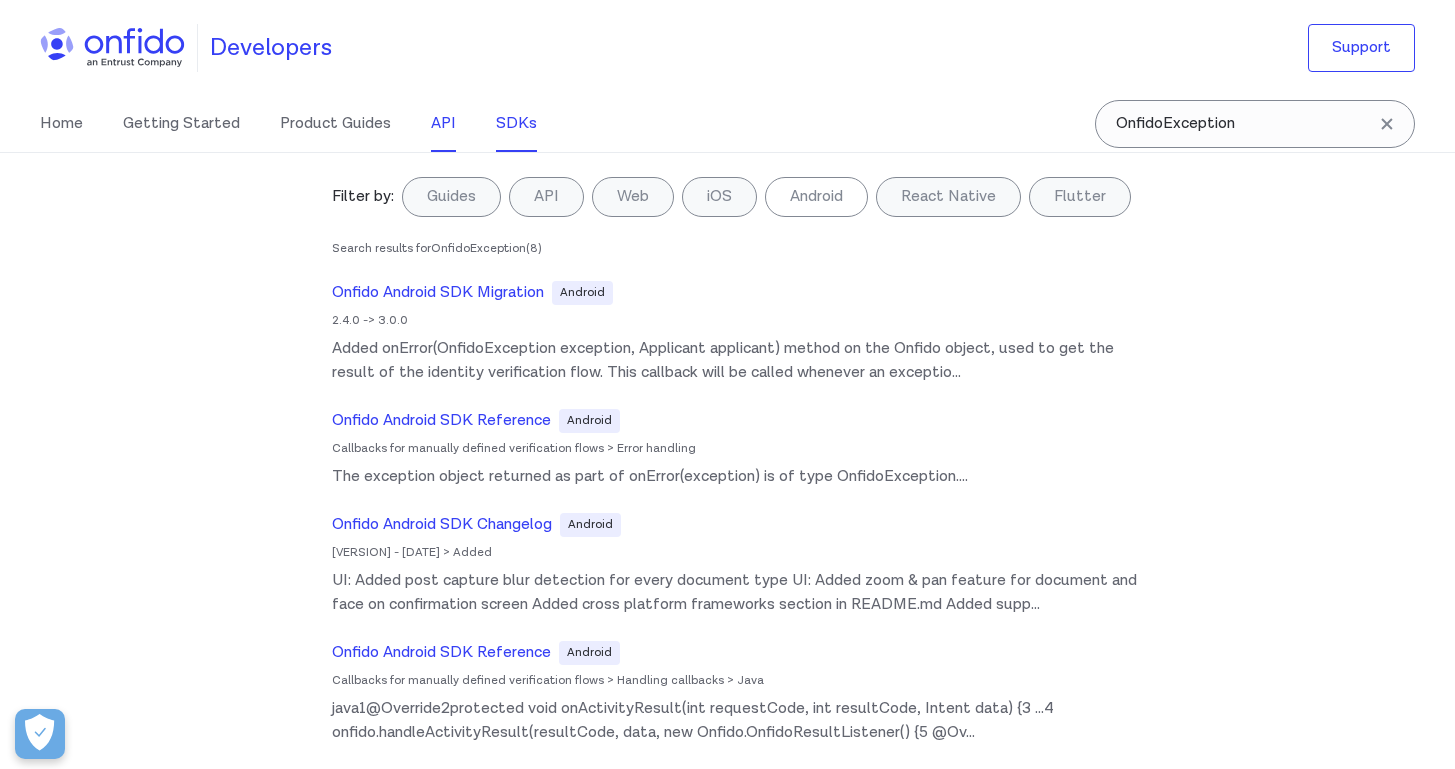 click on "SDKs" at bounding box center (516, 124) 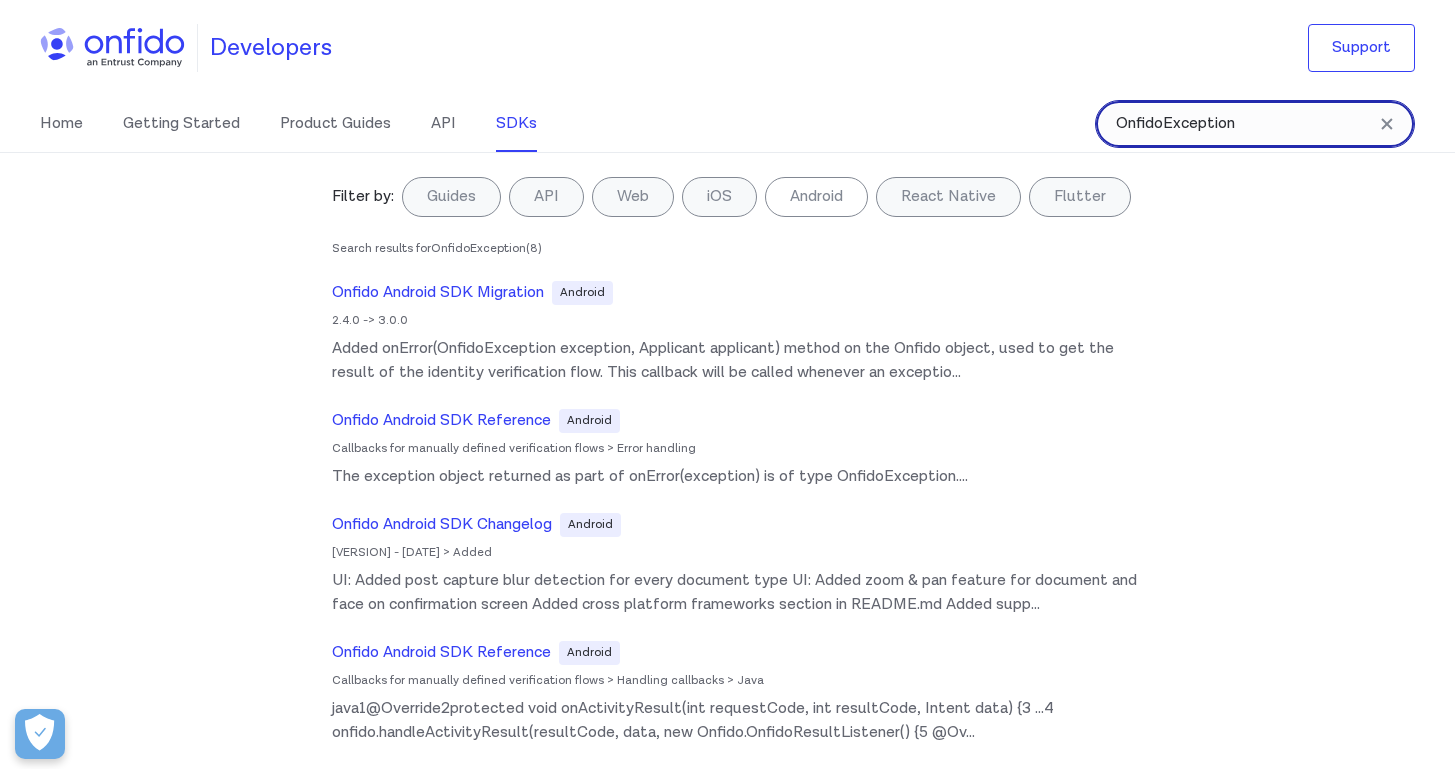 click on "OnfidoException" at bounding box center (1255, 124) 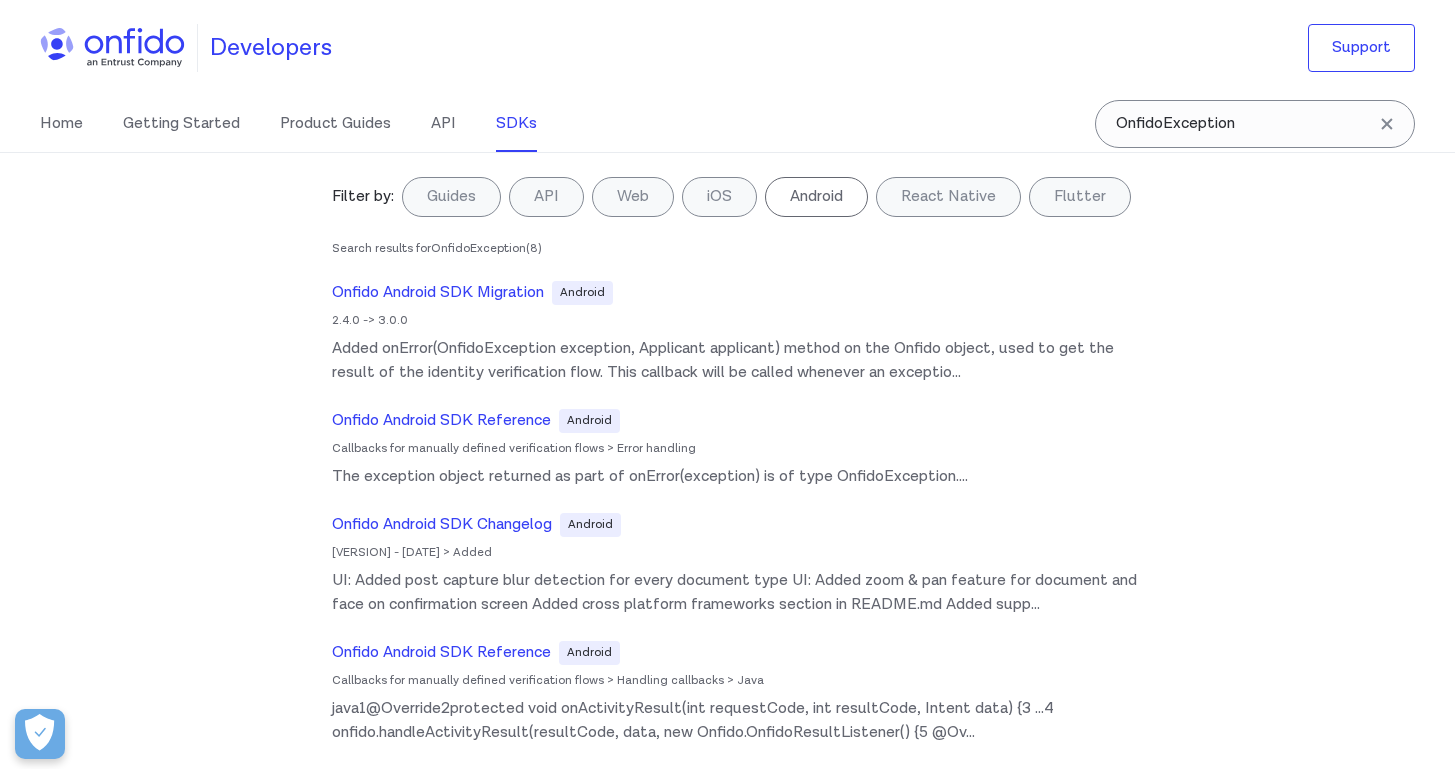 click on "Android" at bounding box center [816, 197] 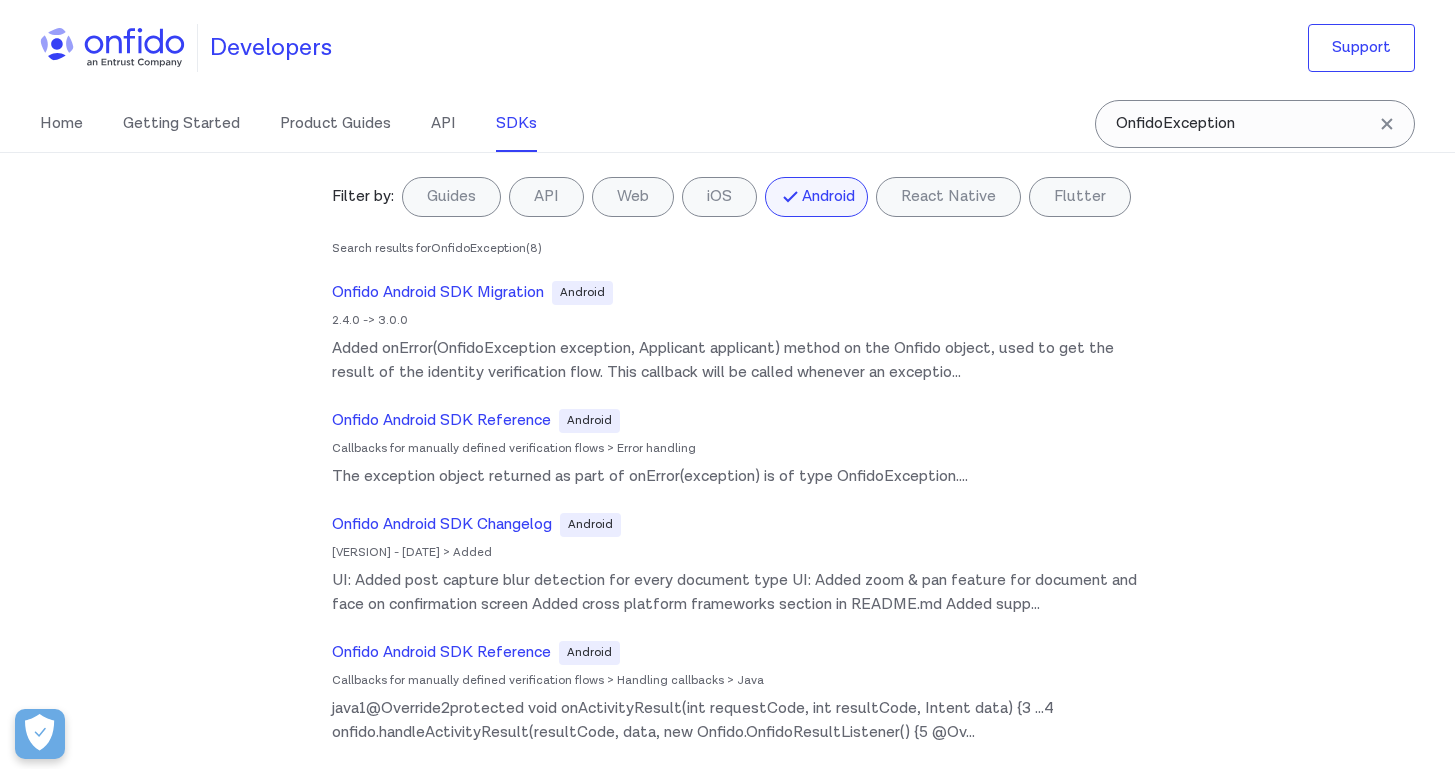 click on "Android" at bounding box center (816, 197) 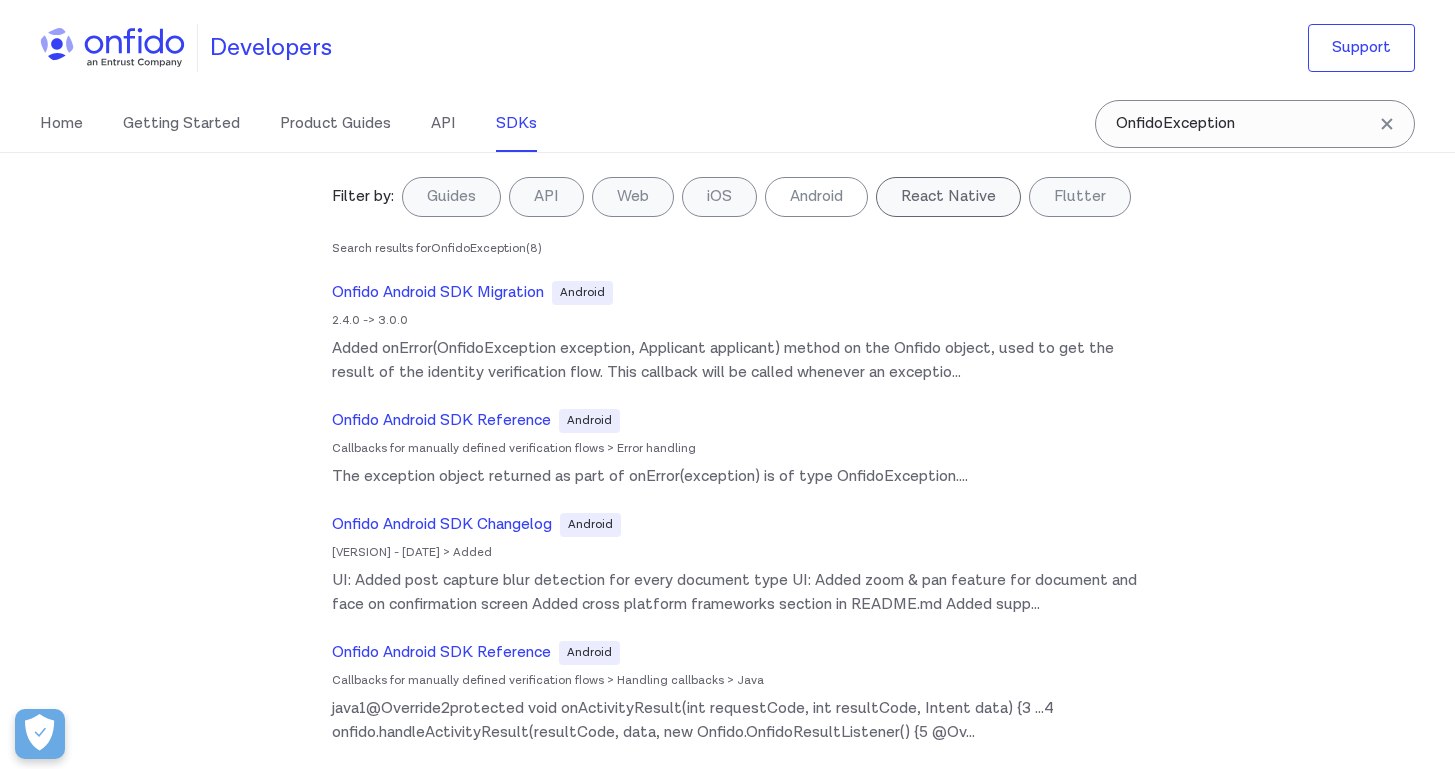 click on "React Native" at bounding box center [948, 197] 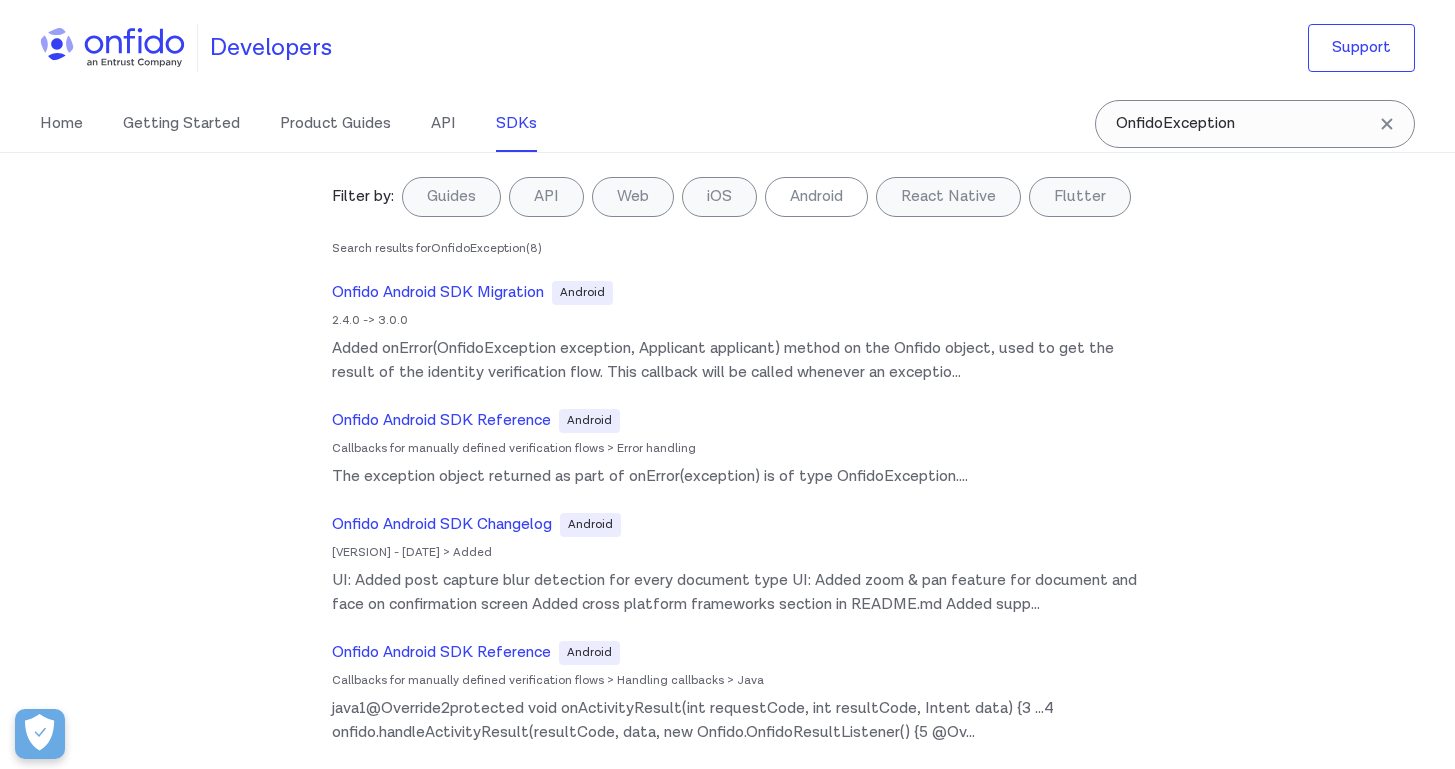 click on "SDKs" at bounding box center (516, 124) 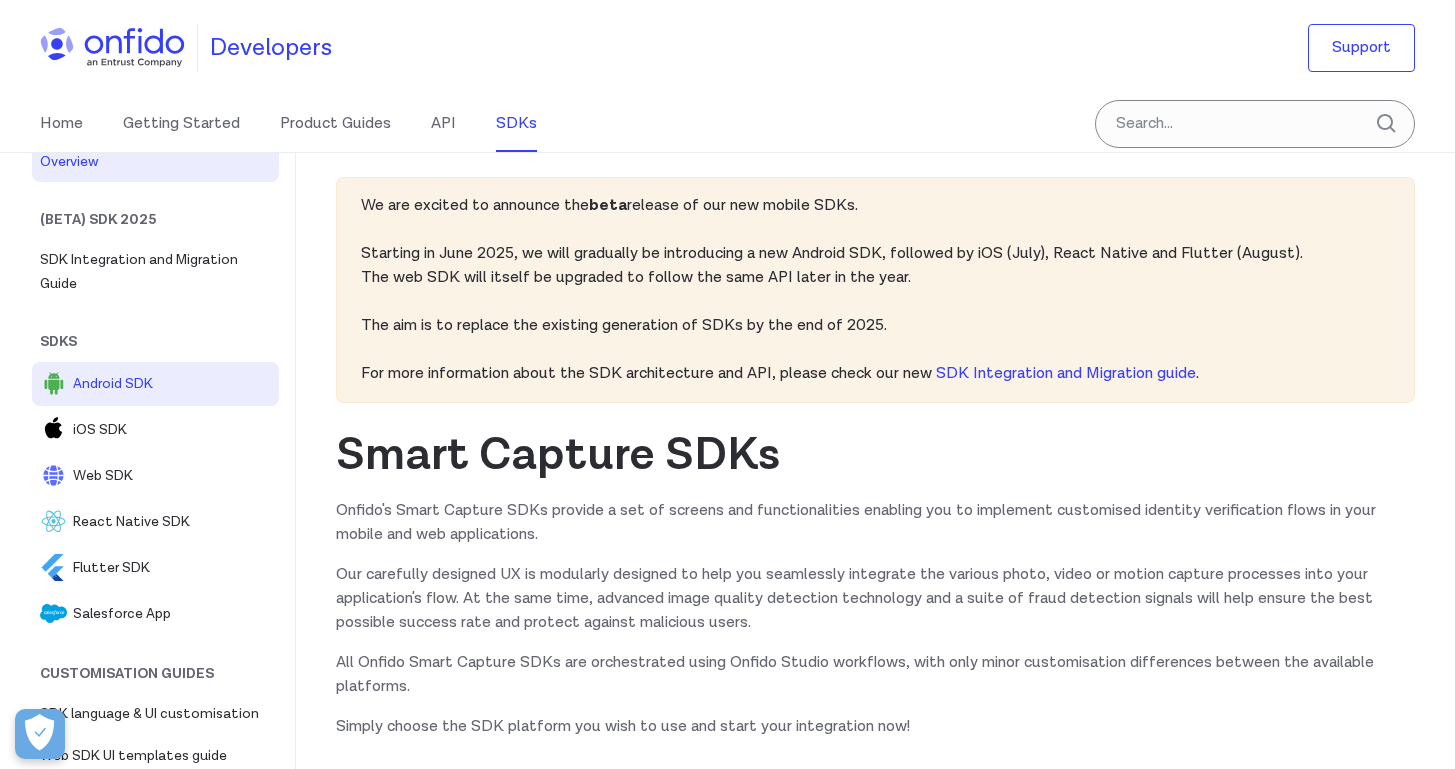 scroll, scrollTop: 28, scrollLeft: 0, axis: vertical 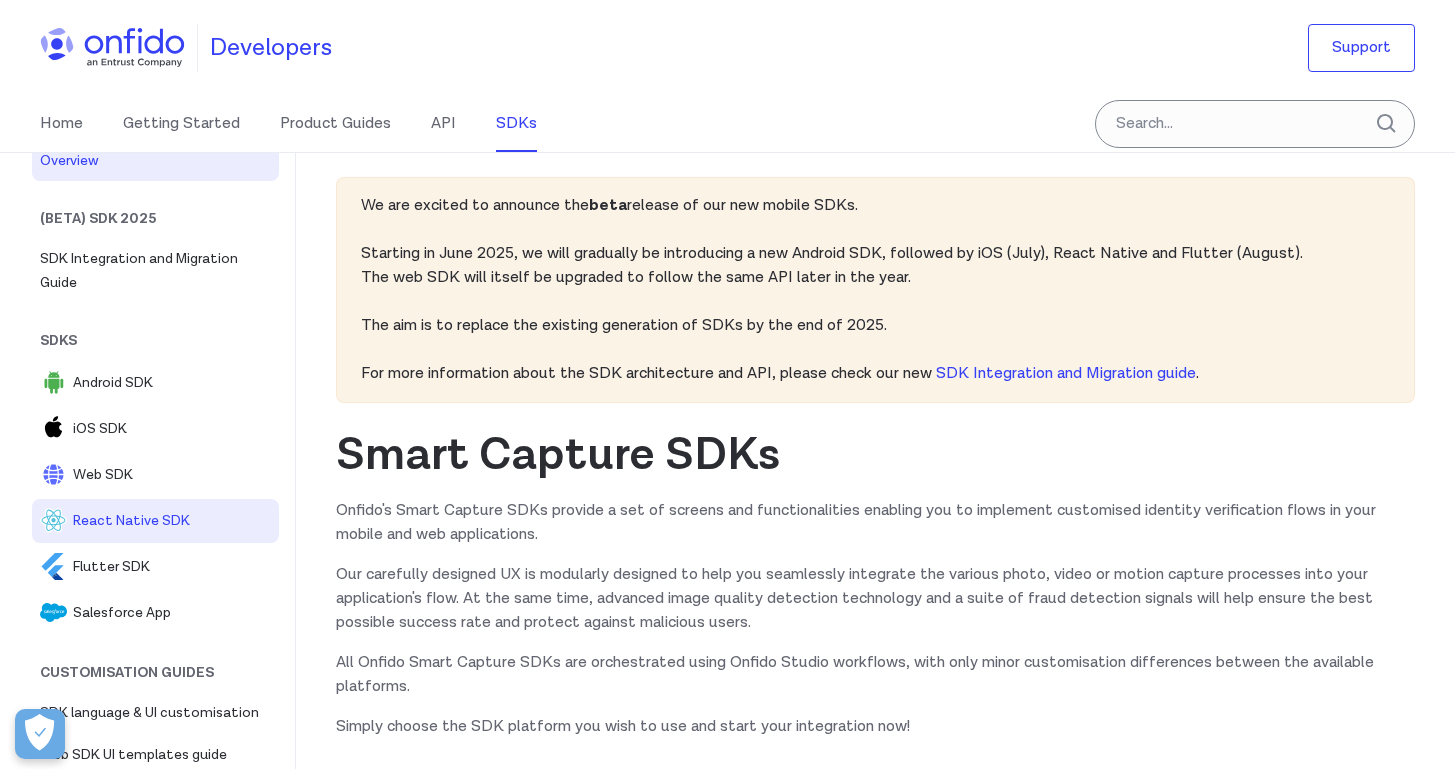 click on "React Native SDK" at bounding box center (172, 521) 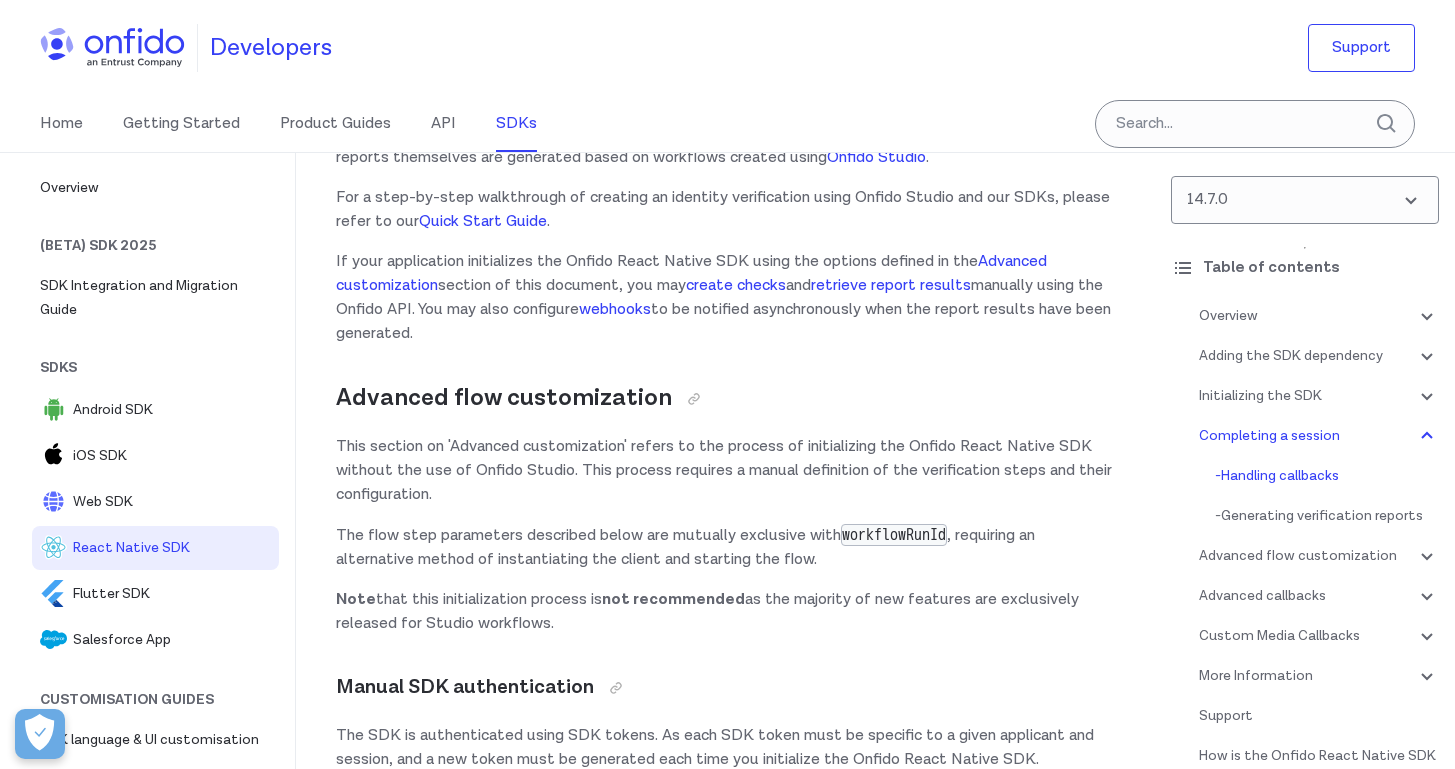 scroll, scrollTop: 14786, scrollLeft: 0, axis: vertical 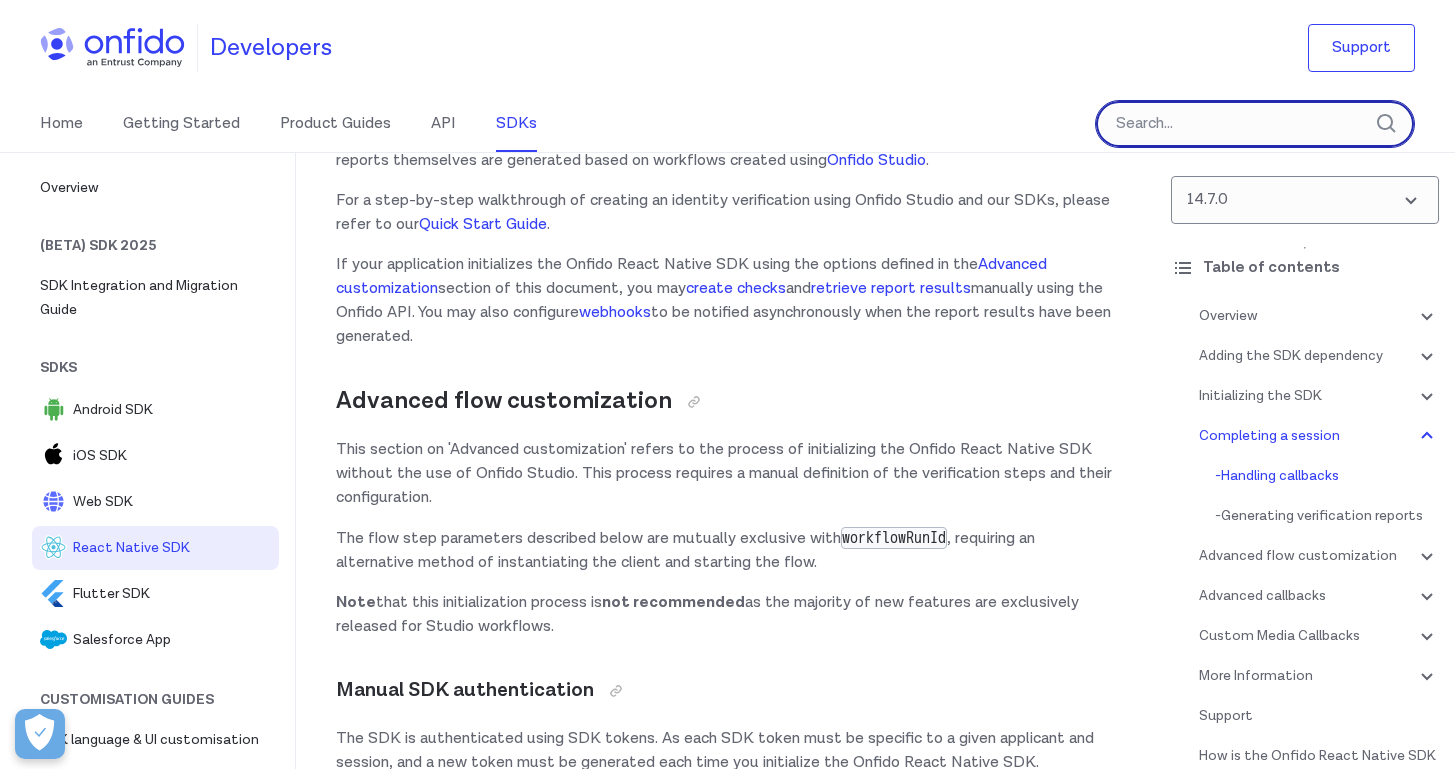 click at bounding box center [1255, 124] 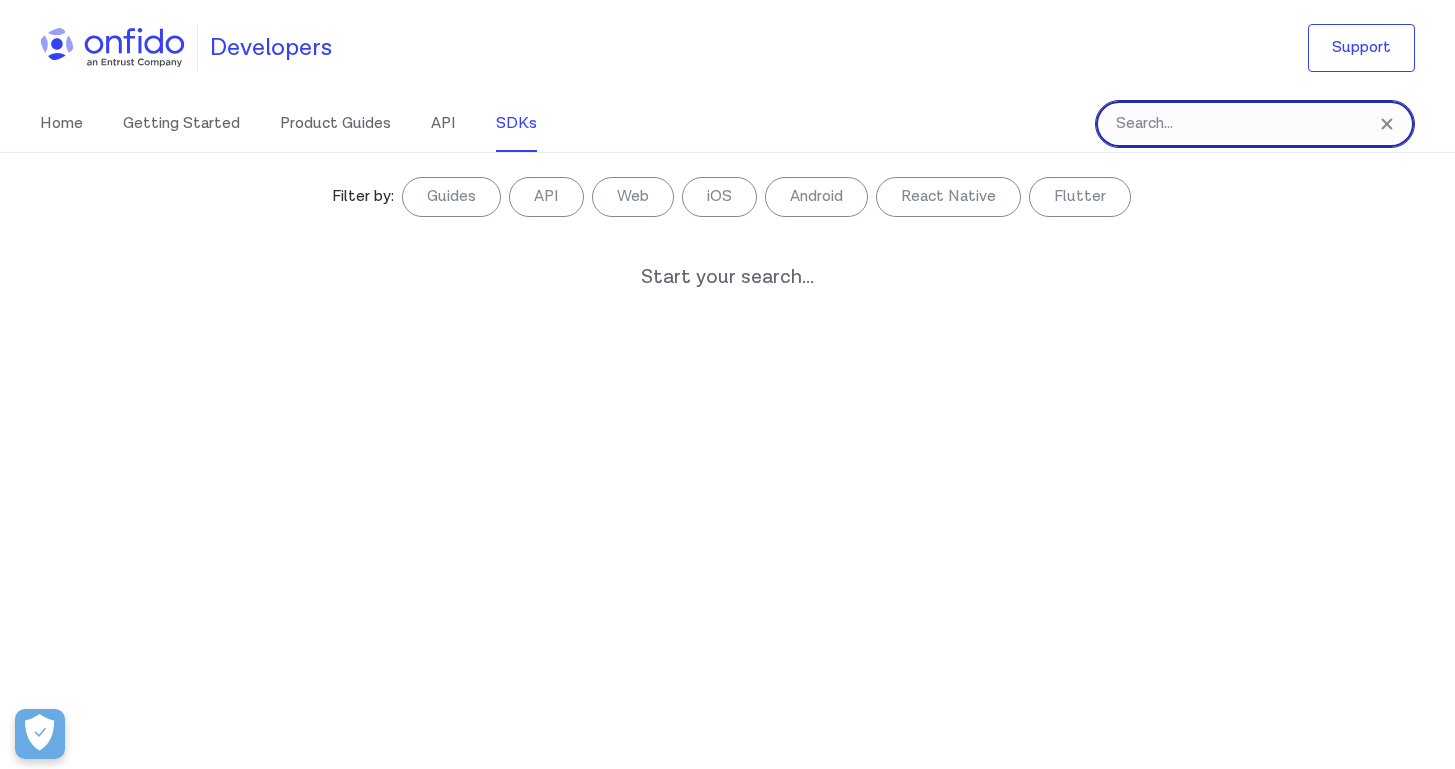 paste on "OnfidoFlowError" 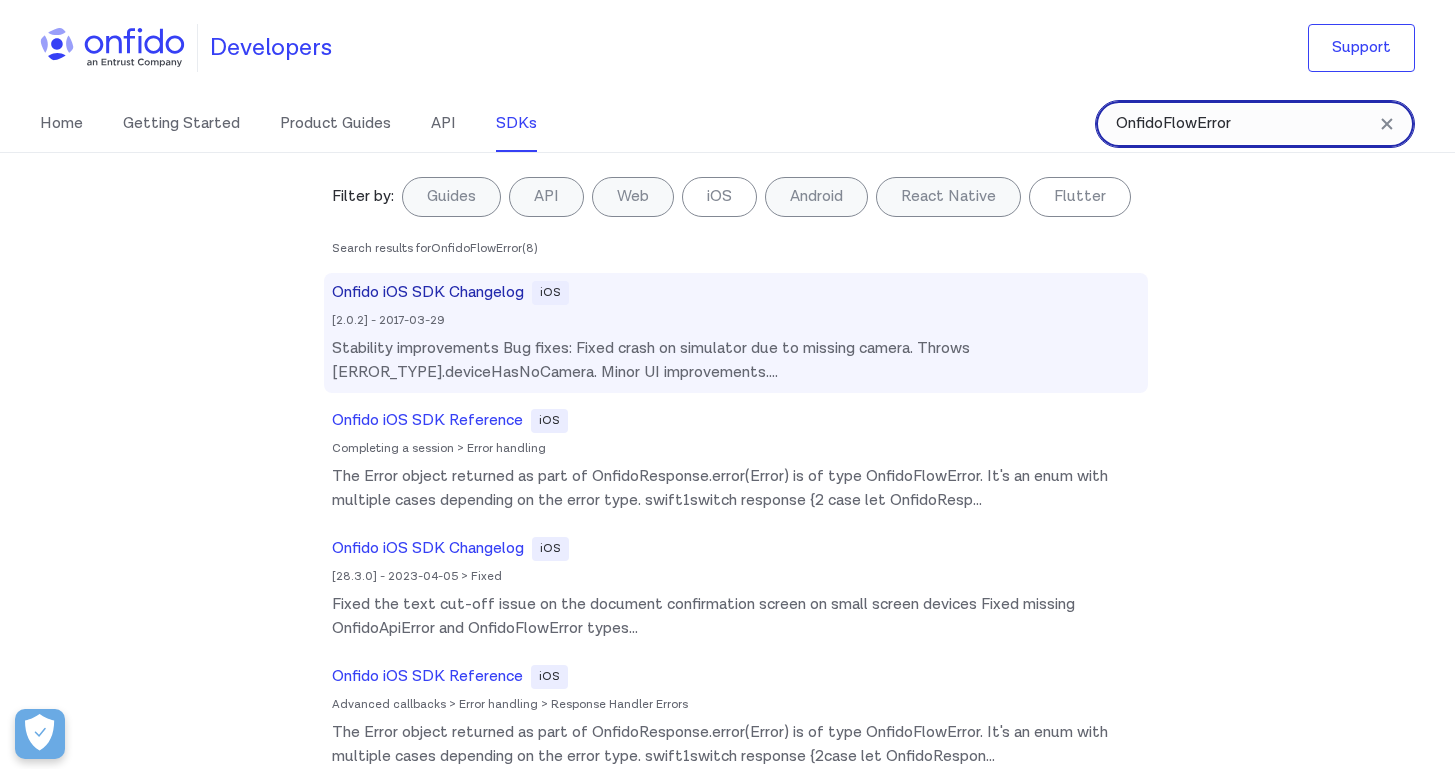type on "OnfidoFlowError" 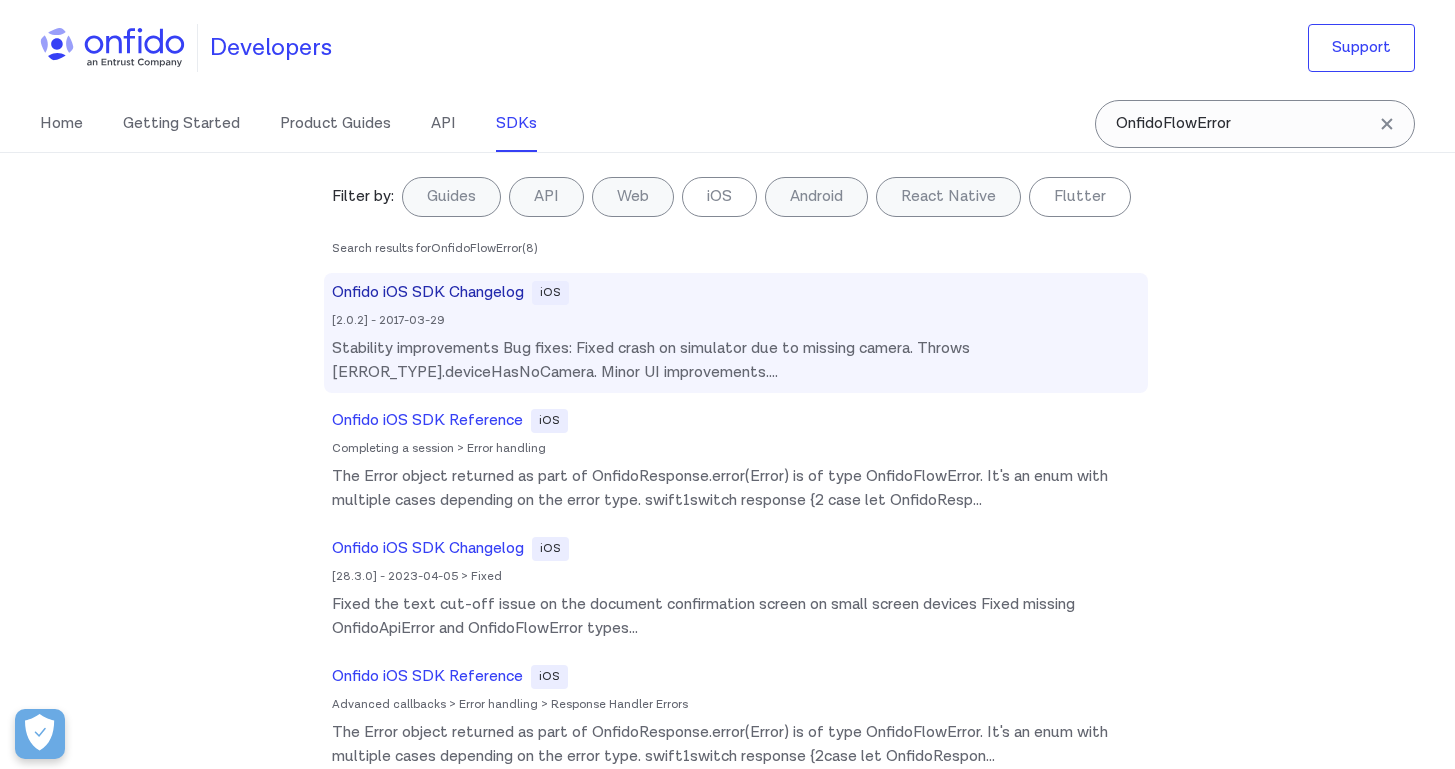 click on "Onfido iOS SDK Changelog" at bounding box center (428, 293) 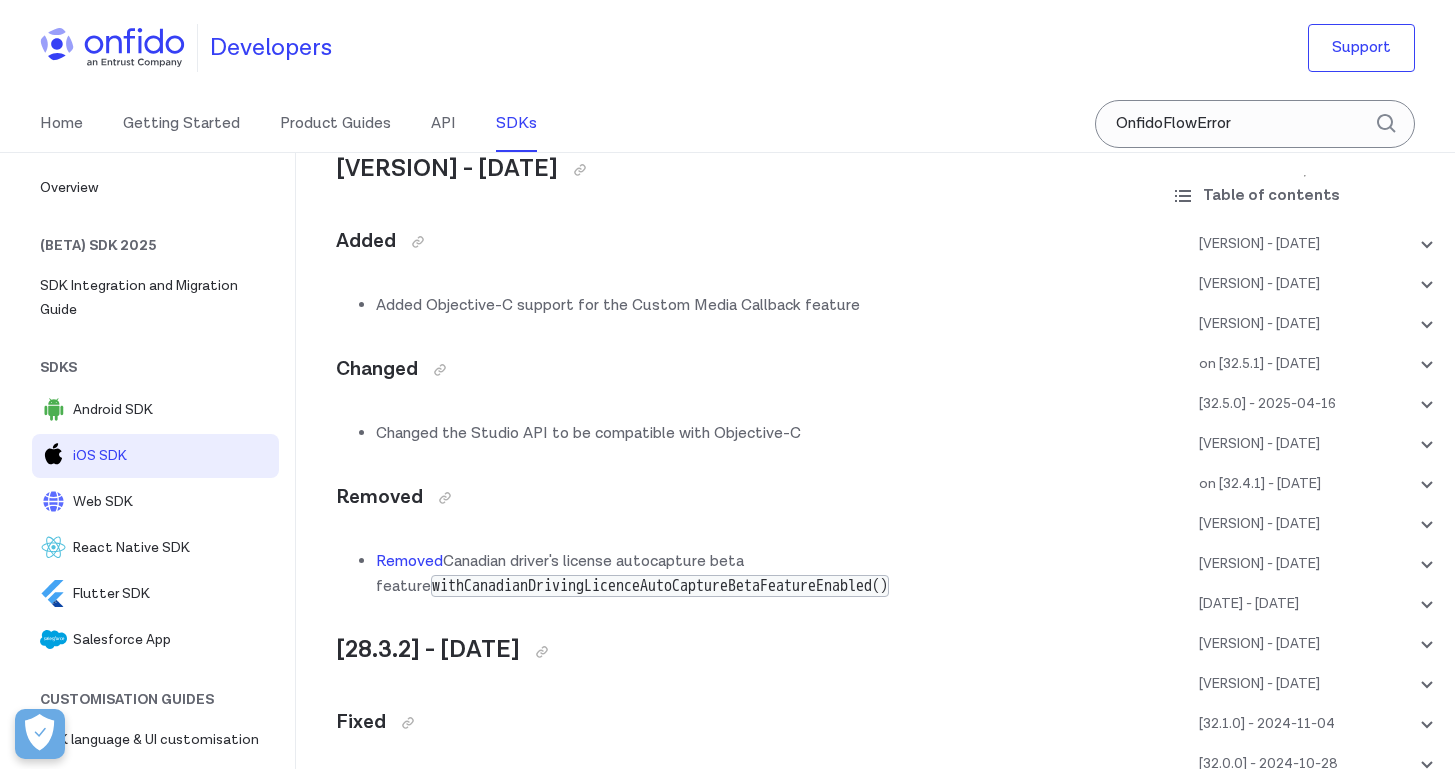 scroll, scrollTop: 61543, scrollLeft: 0, axis: vertical 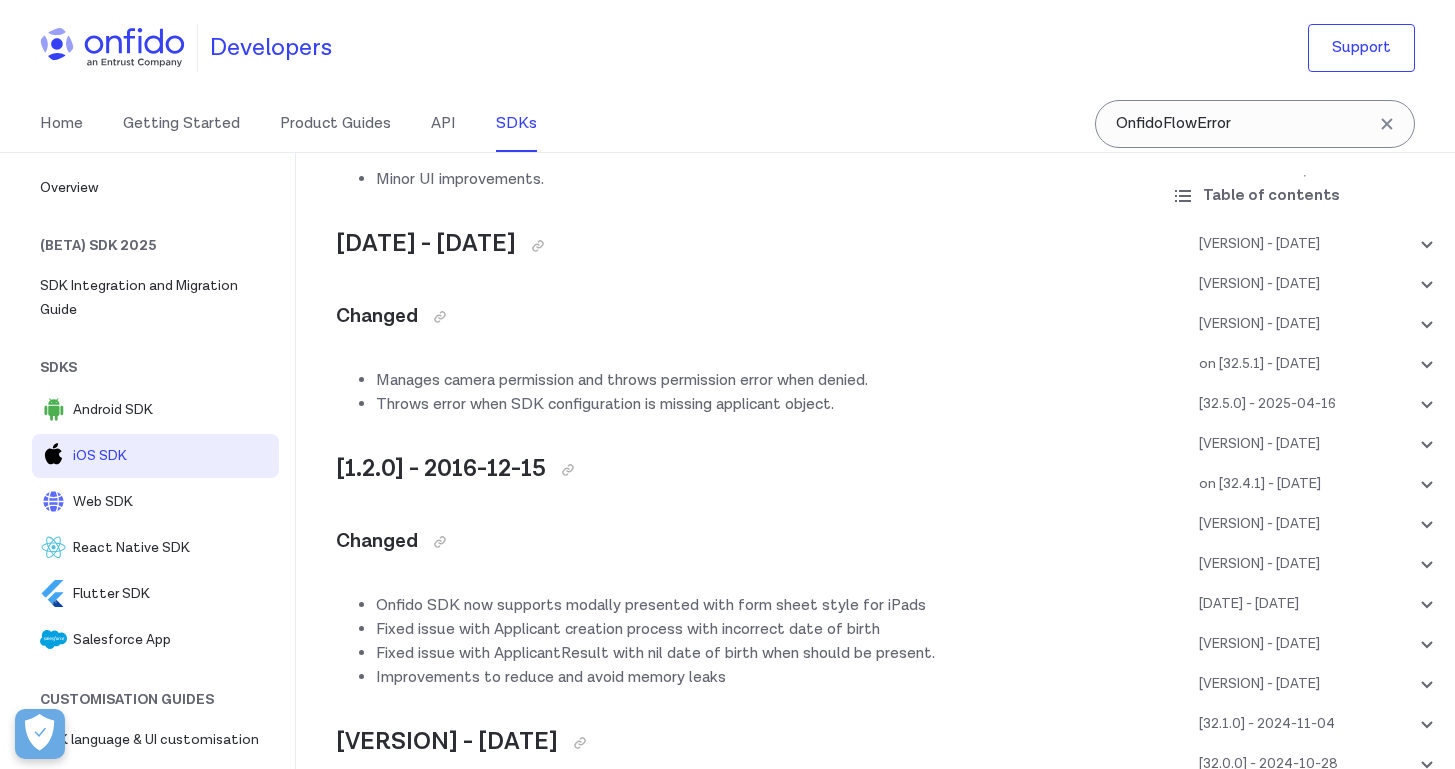 click on "[2.0.2] - 2017-03-29" at bounding box center [725, 11] 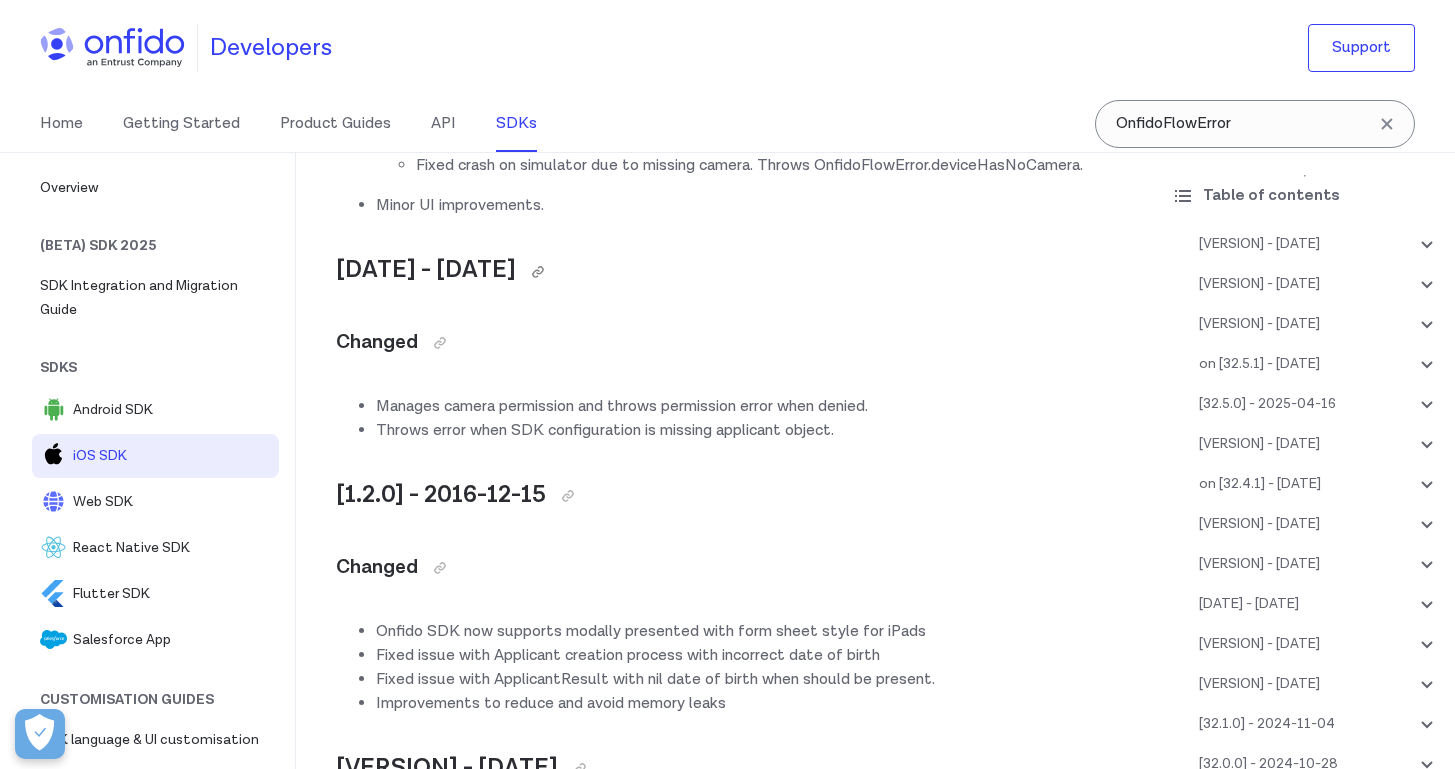scroll, scrollTop: 61515, scrollLeft: 0, axis: vertical 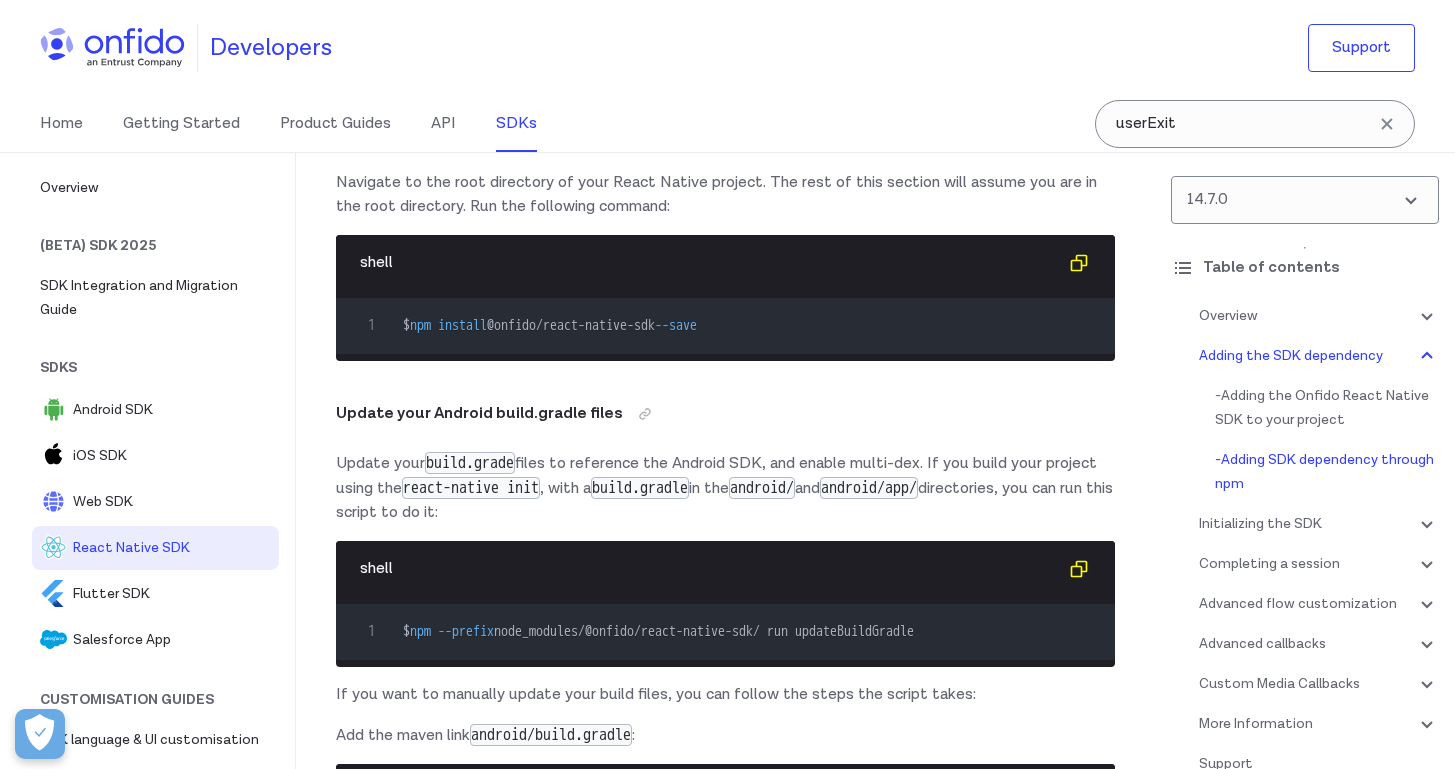click on "shell" at bounding box center [709, 263] 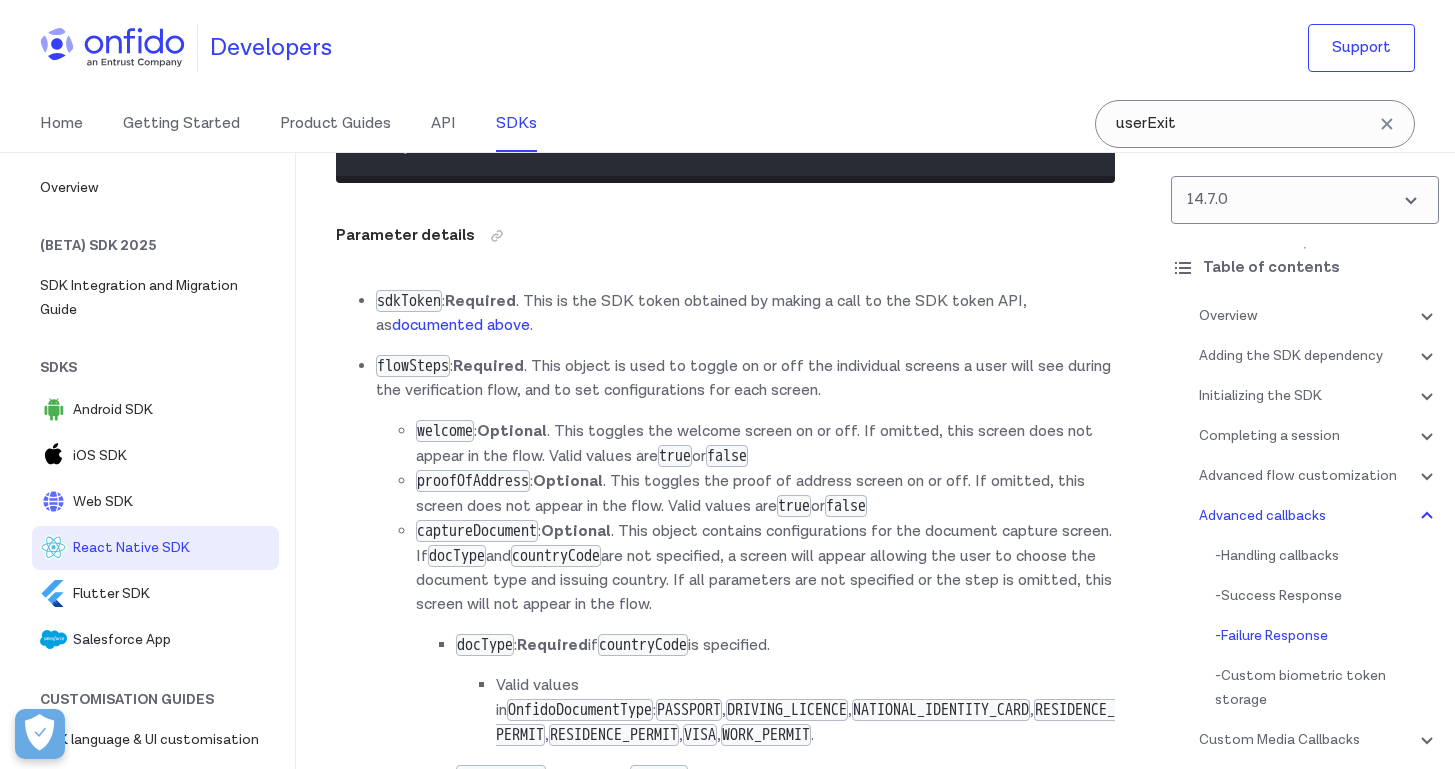 scroll, scrollTop: 20738, scrollLeft: 0, axis: vertical 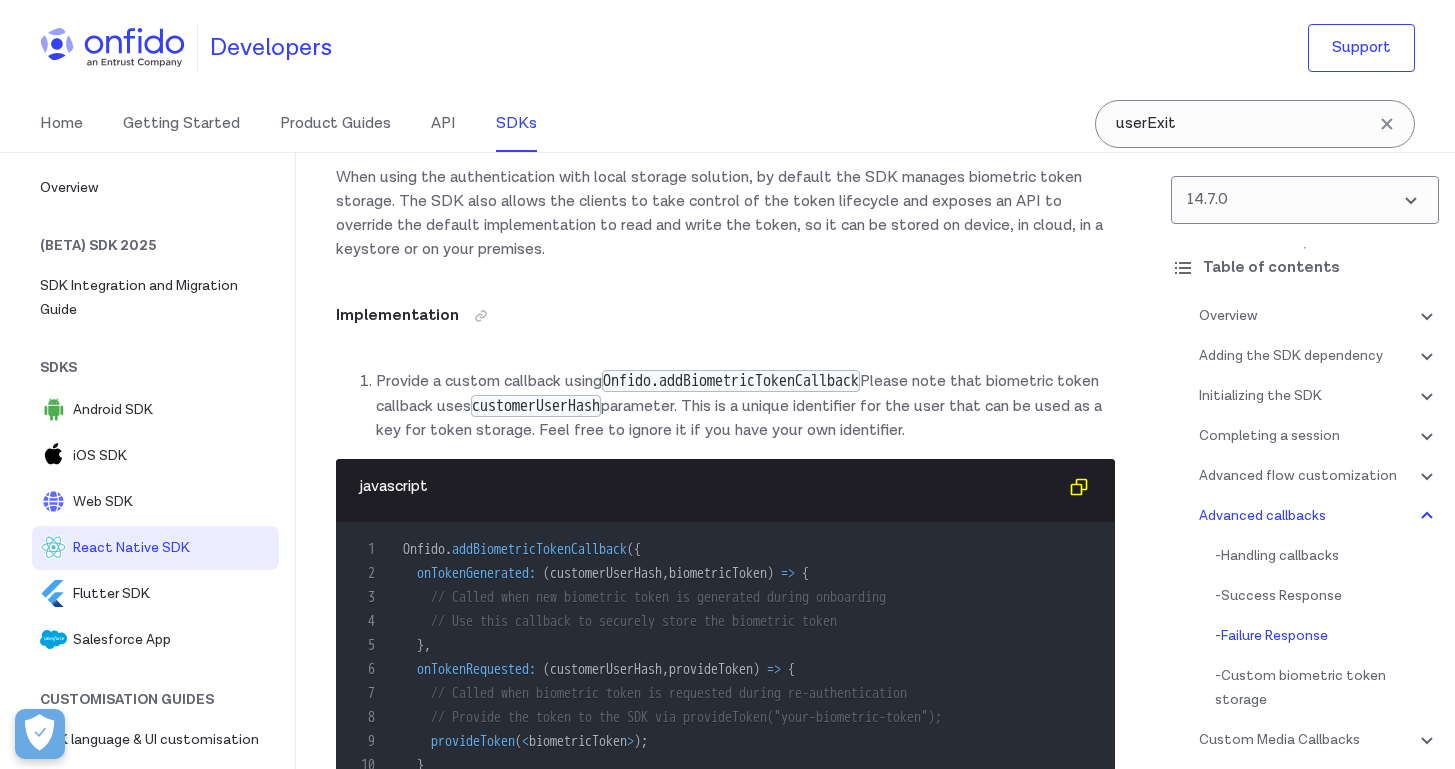 click on ""config_error"" at bounding box center (508, -6) 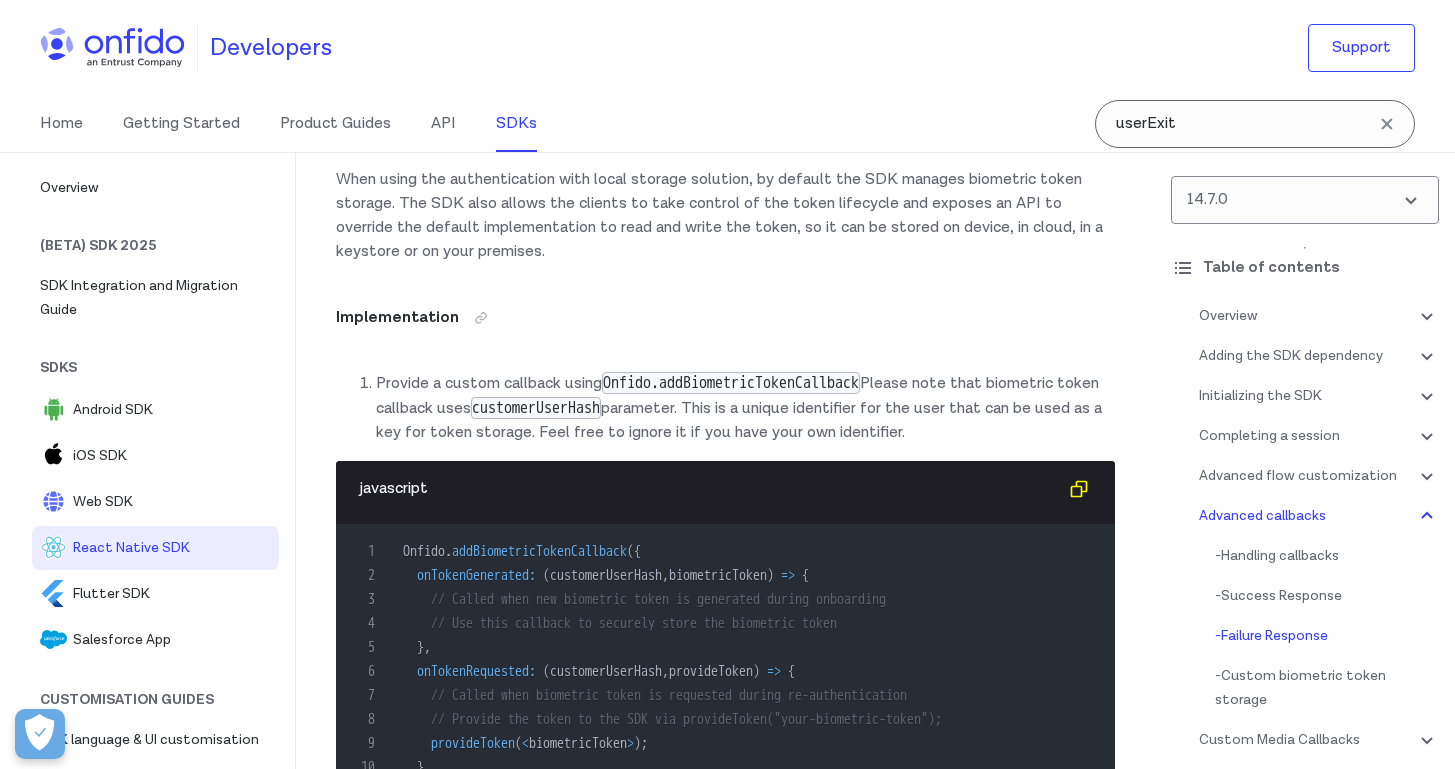 scroll, scrollTop: 20734, scrollLeft: 0, axis: vertical 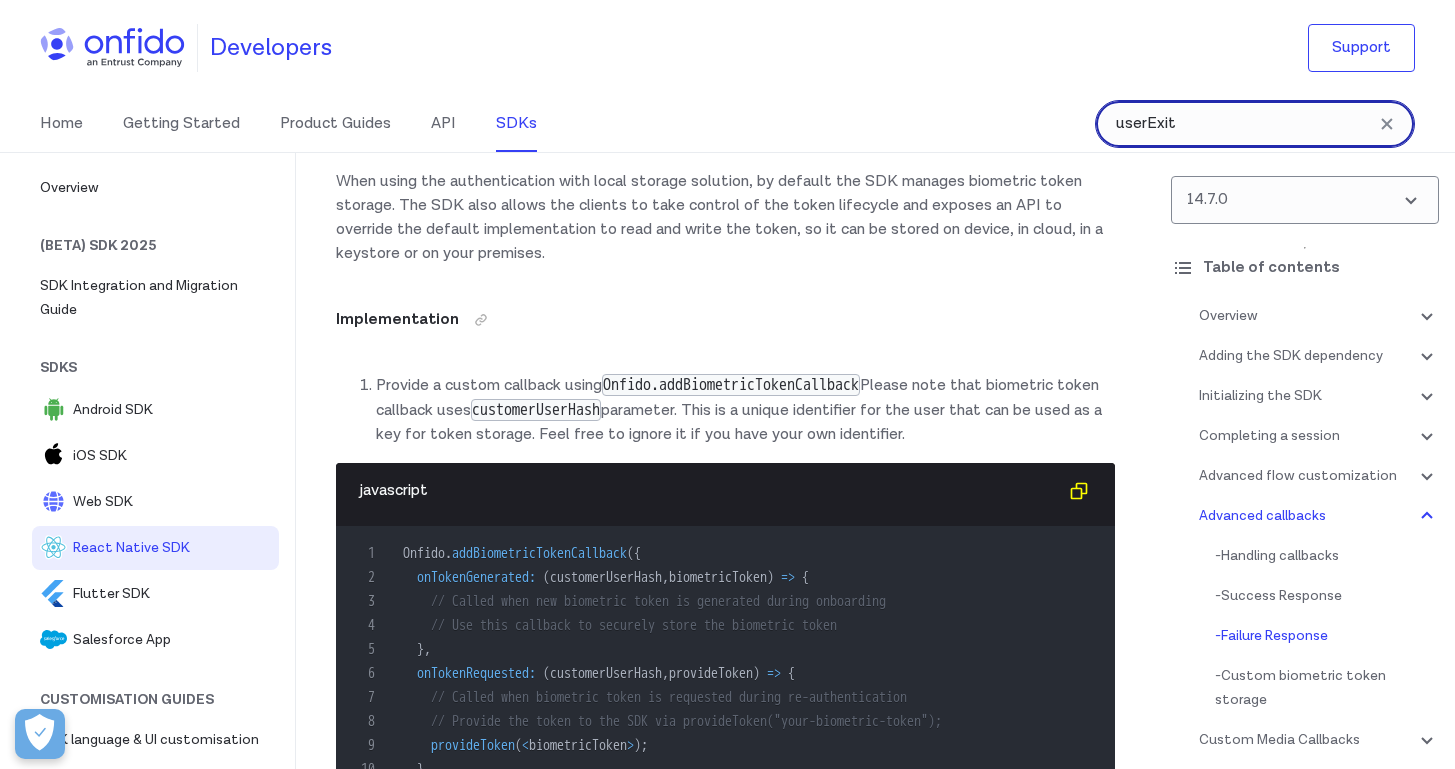 click on "userExit" at bounding box center (1255, 124) 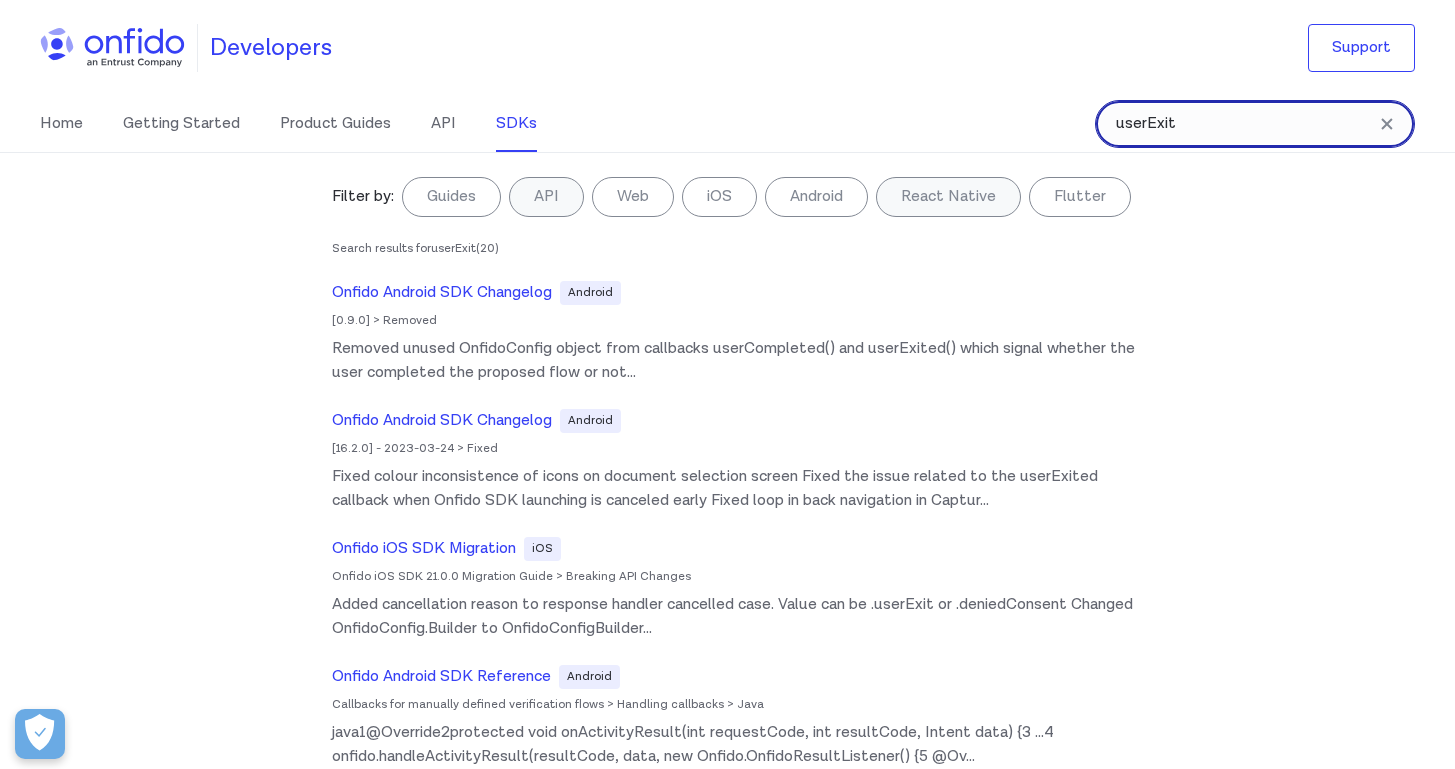click on "userExit" at bounding box center (1255, 124) 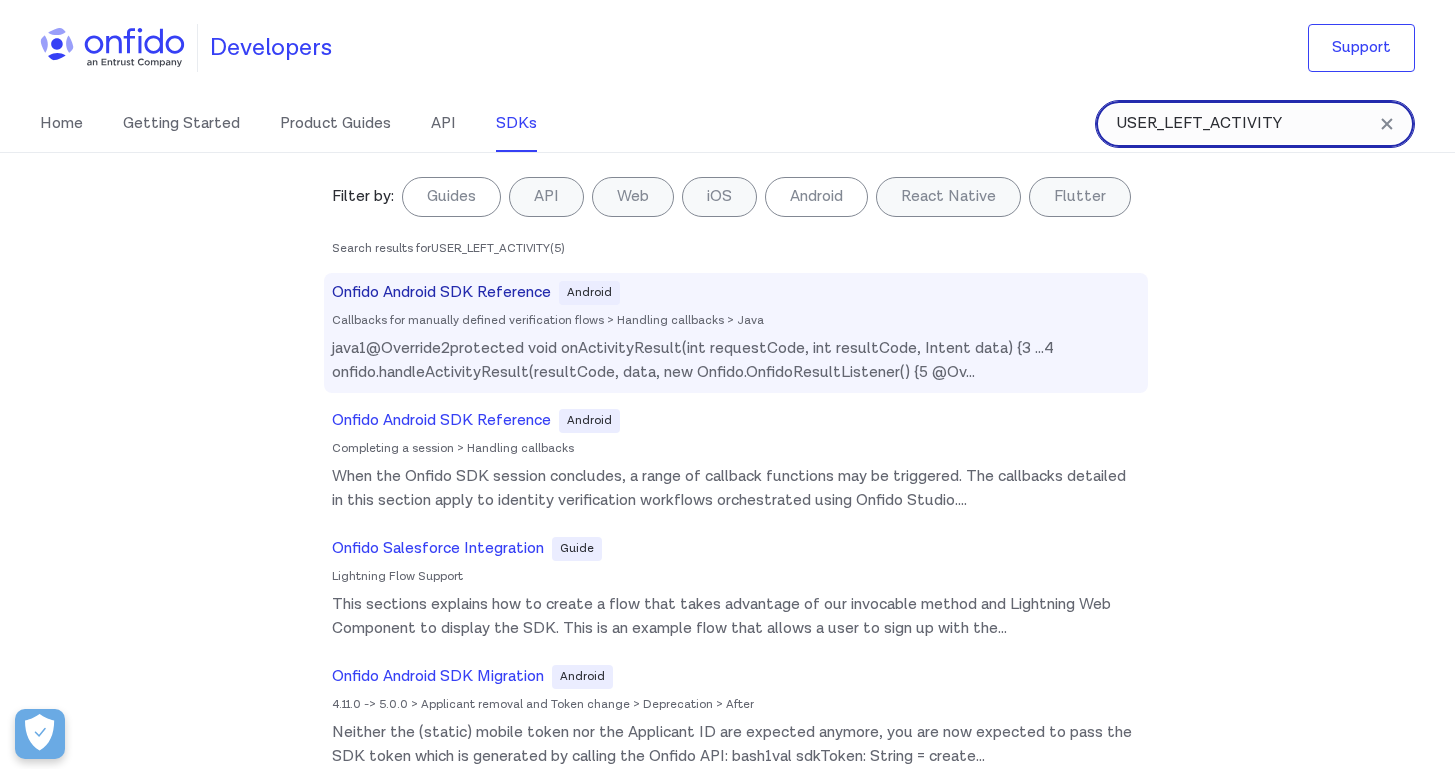 type on "USER_LEFT_ACTIVITY" 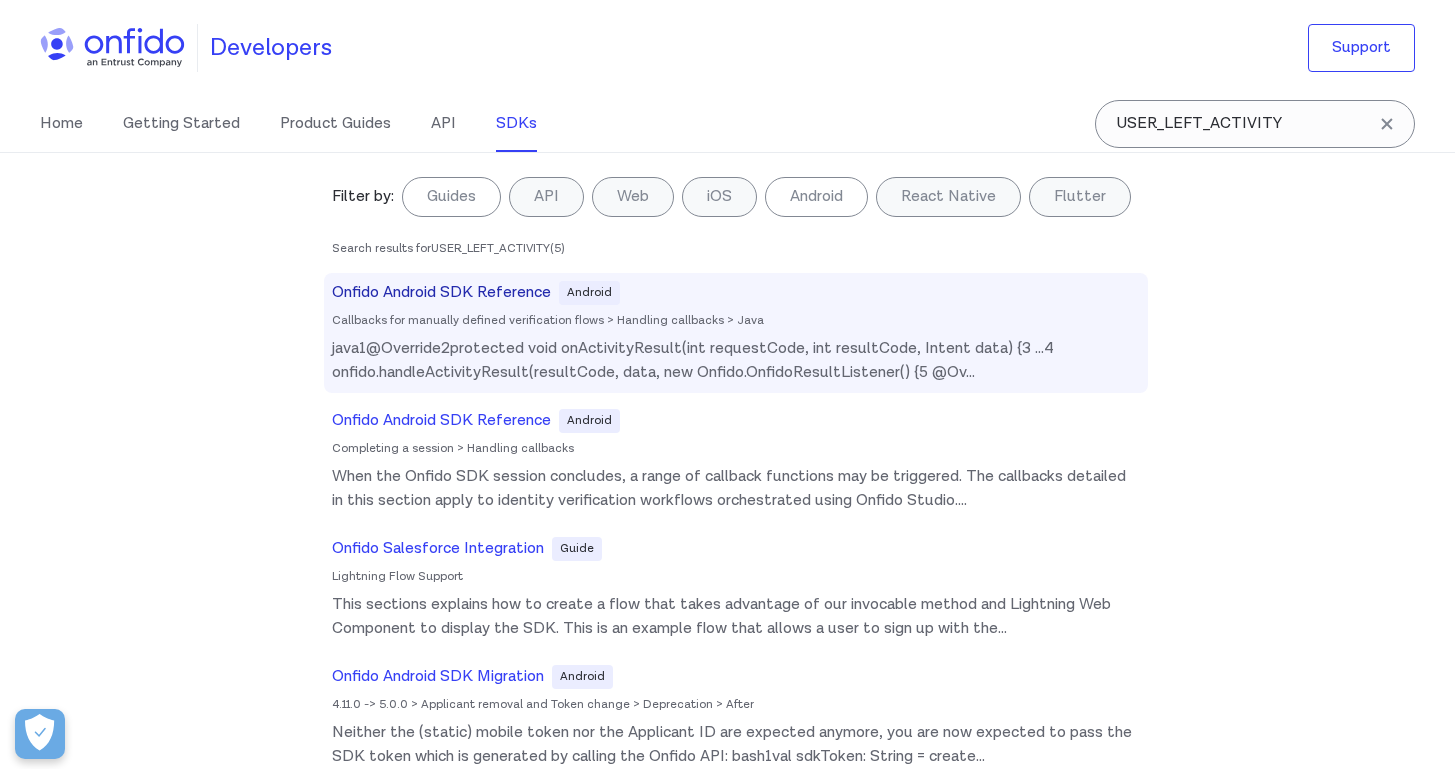 click on "Onfido Android SDK Reference" at bounding box center (441, 293) 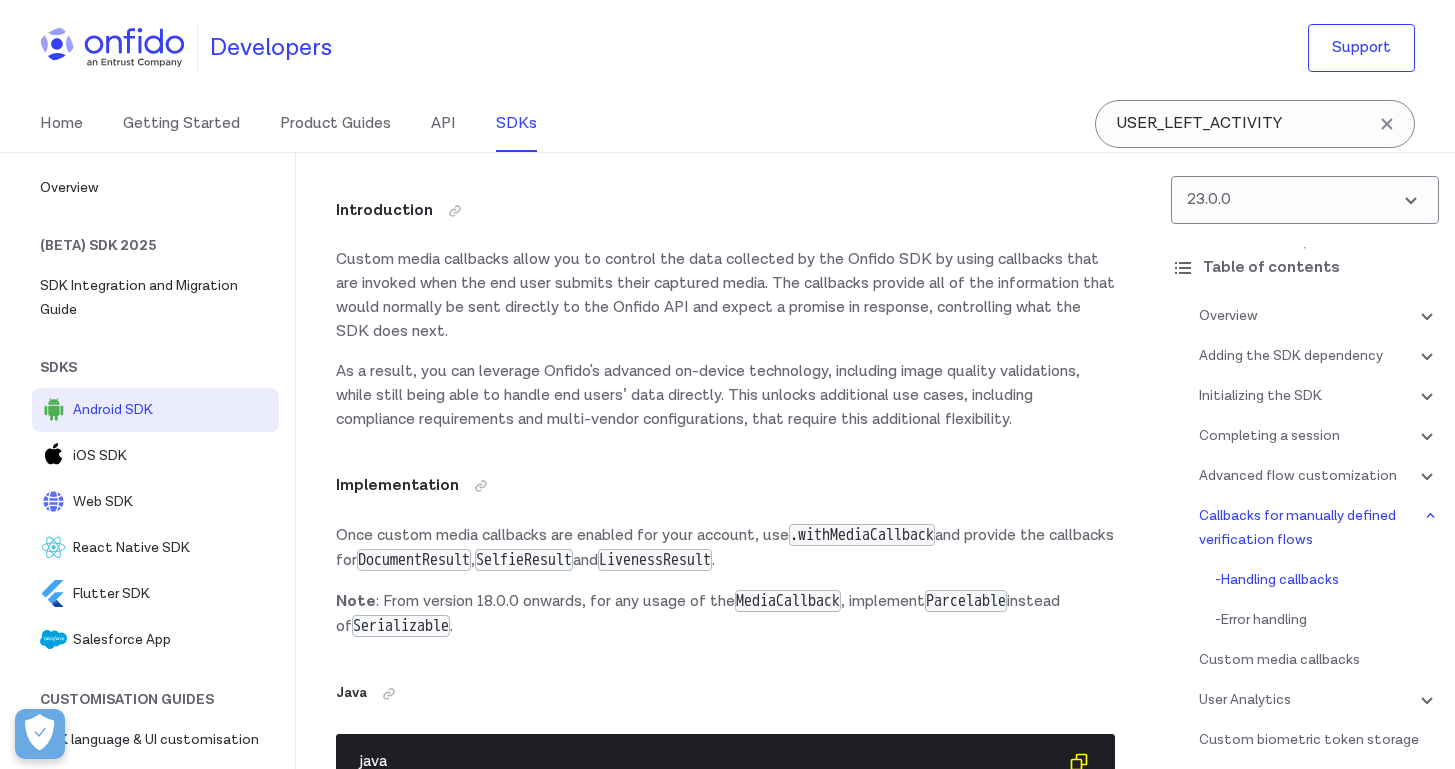 scroll, scrollTop: 34644, scrollLeft: 0, axis: vertical 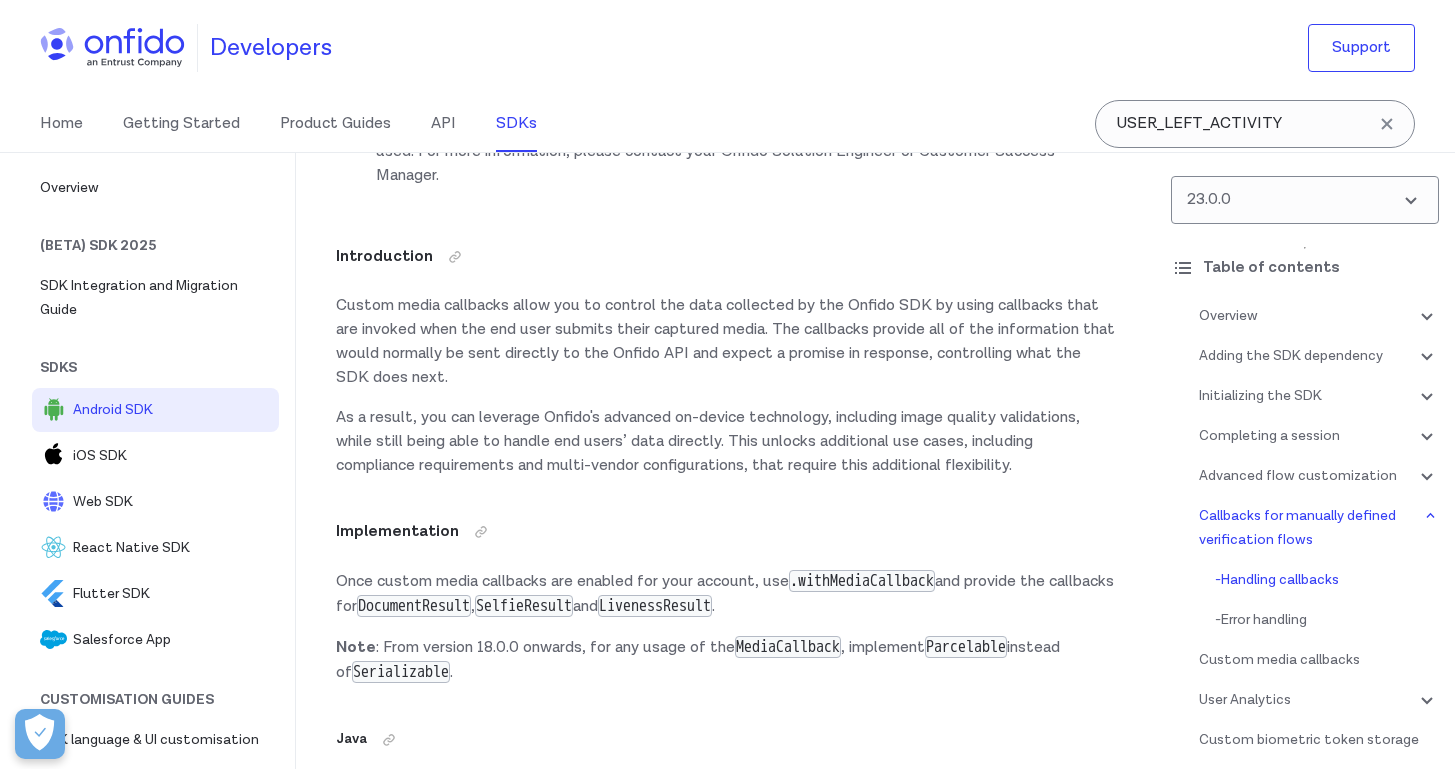 click on "Callback name" at bounding box center [445, -922] 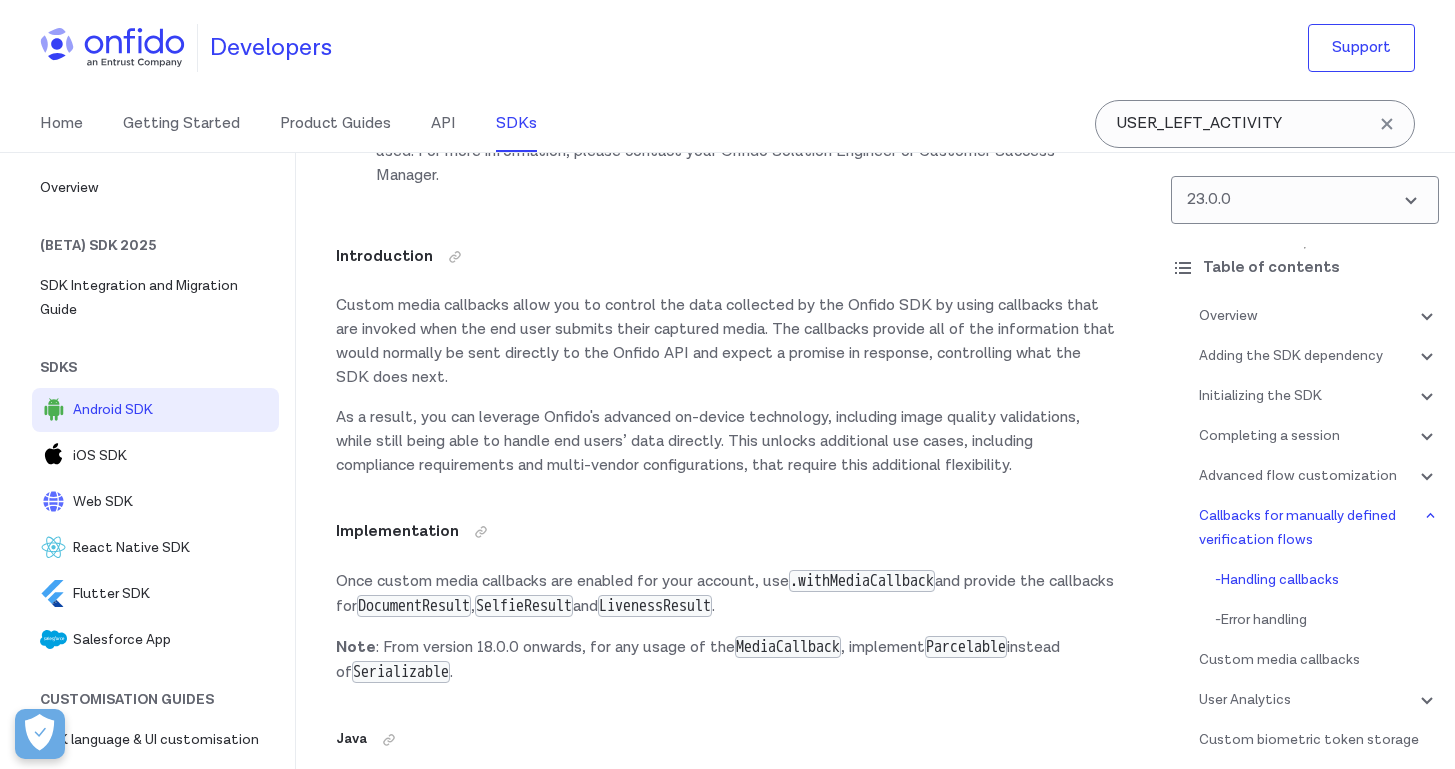 click on "USER_LEFT_ACTIVITY" at bounding box center [851, -760] 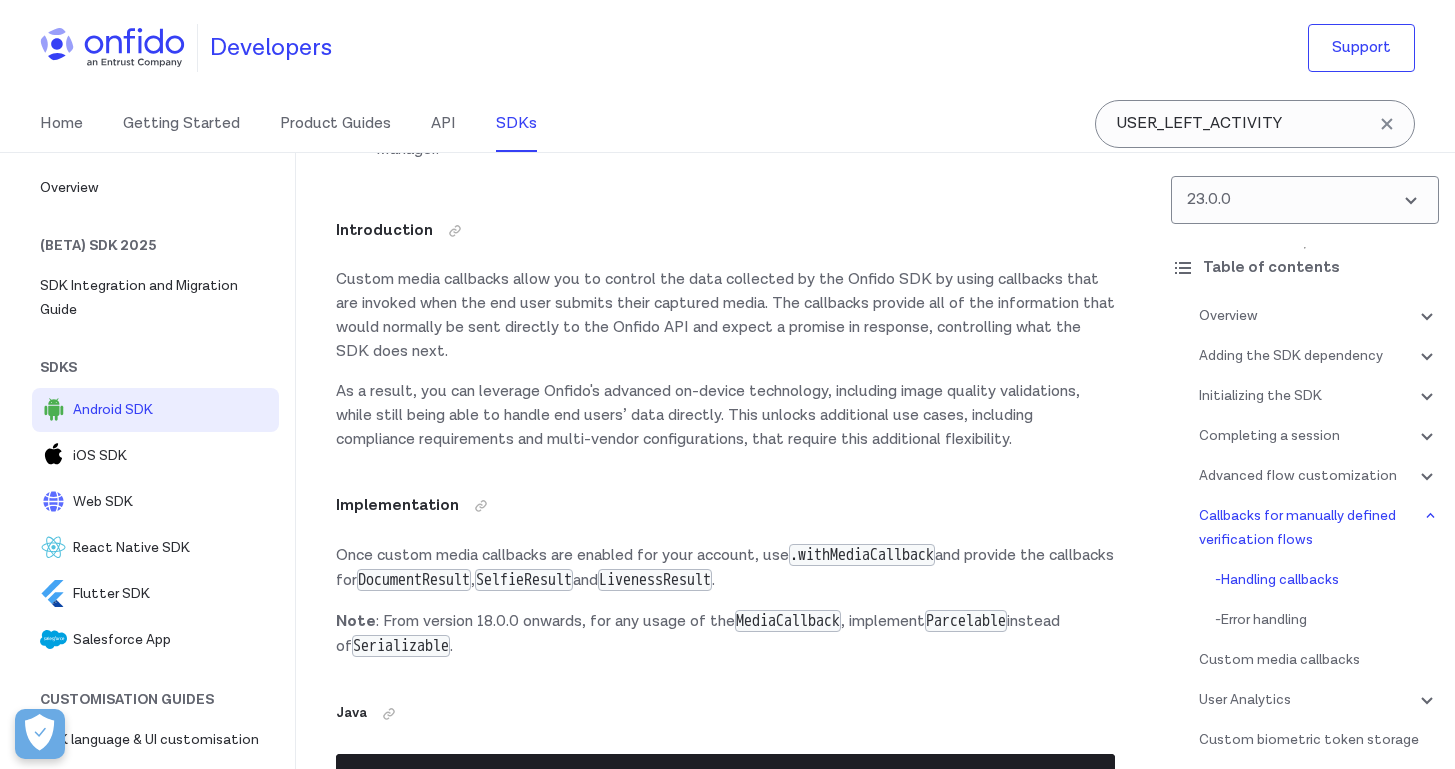 scroll, scrollTop: 34631, scrollLeft: 0, axis: vertical 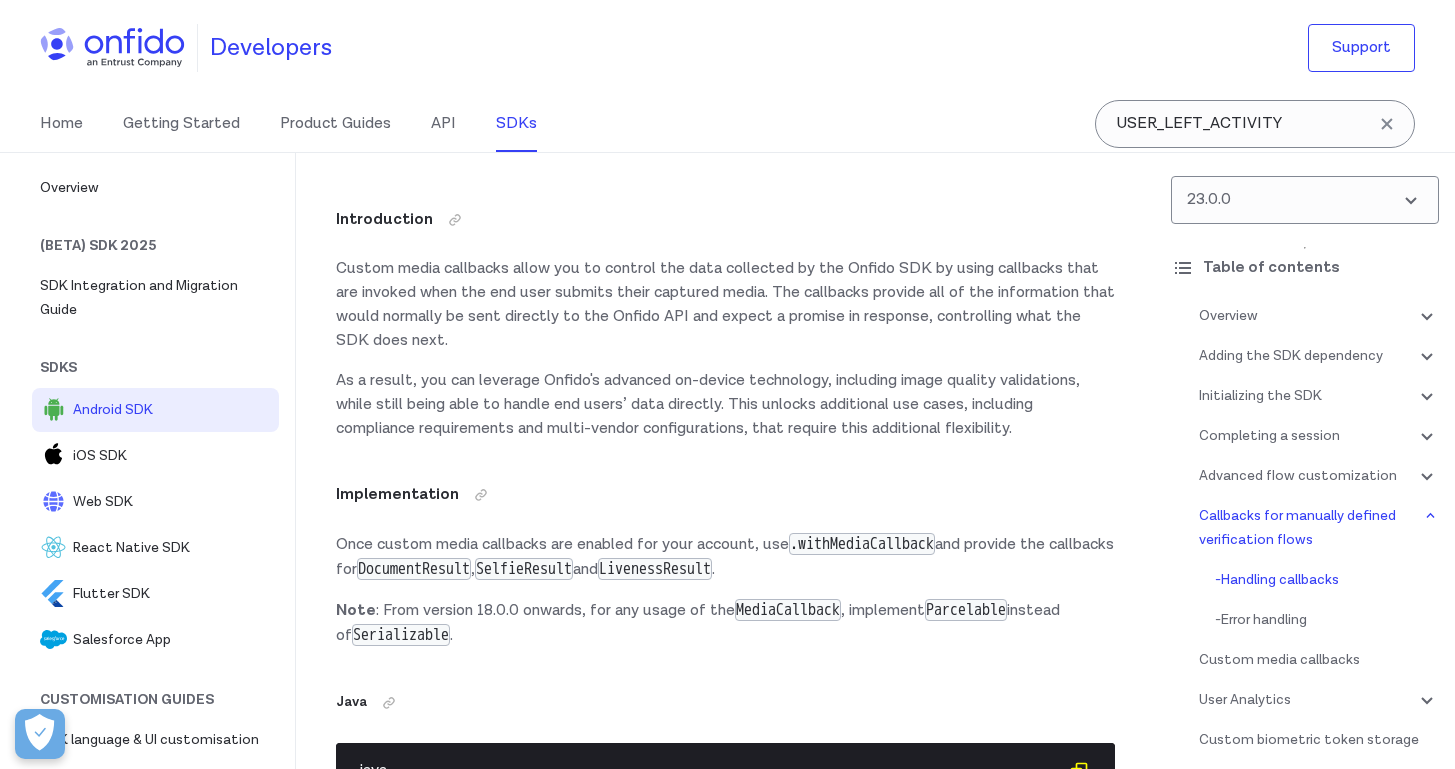 click on "CAMERA_PERMISSION_DENIED" at bounding box center (1300, -797) 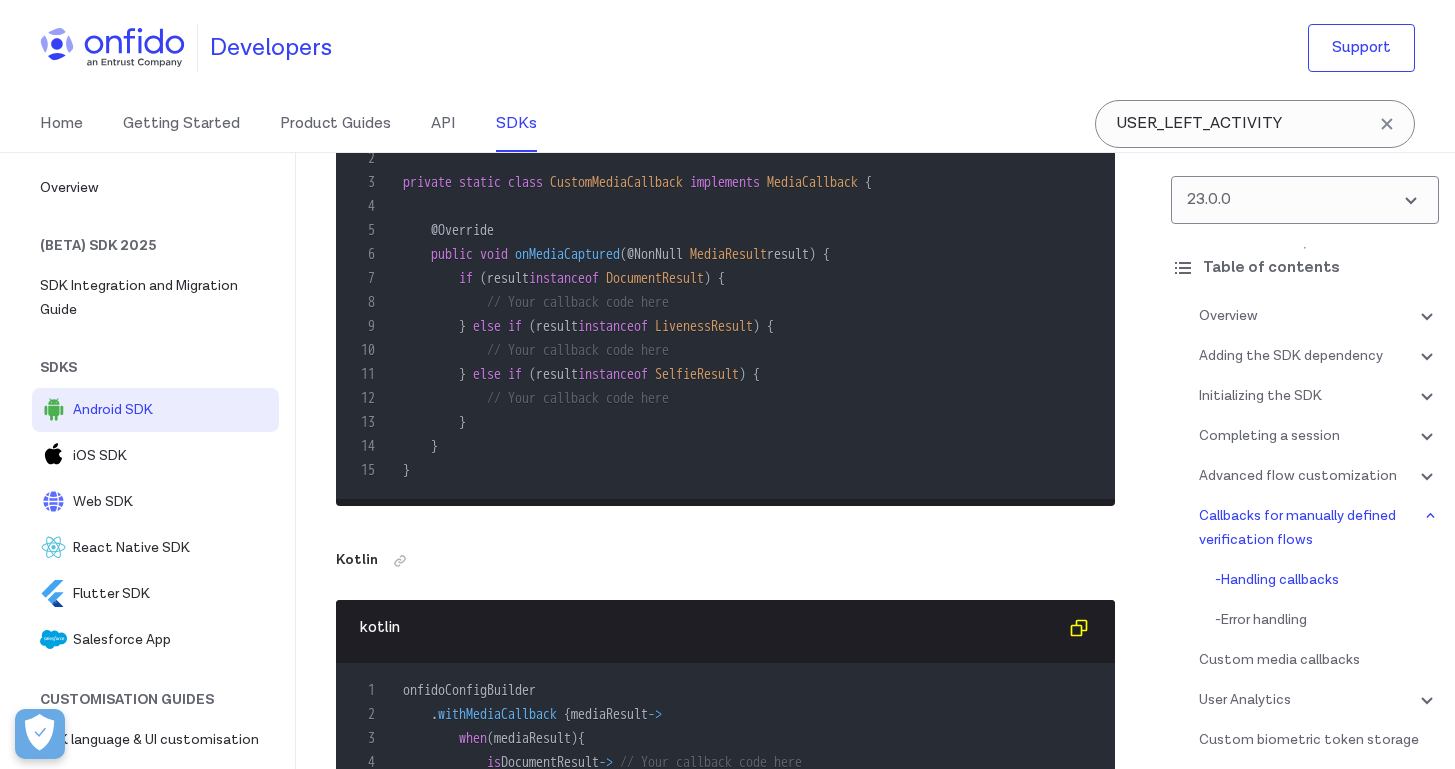 scroll, scrollTop: 35331, scrollLeft: 0, axis: vertical 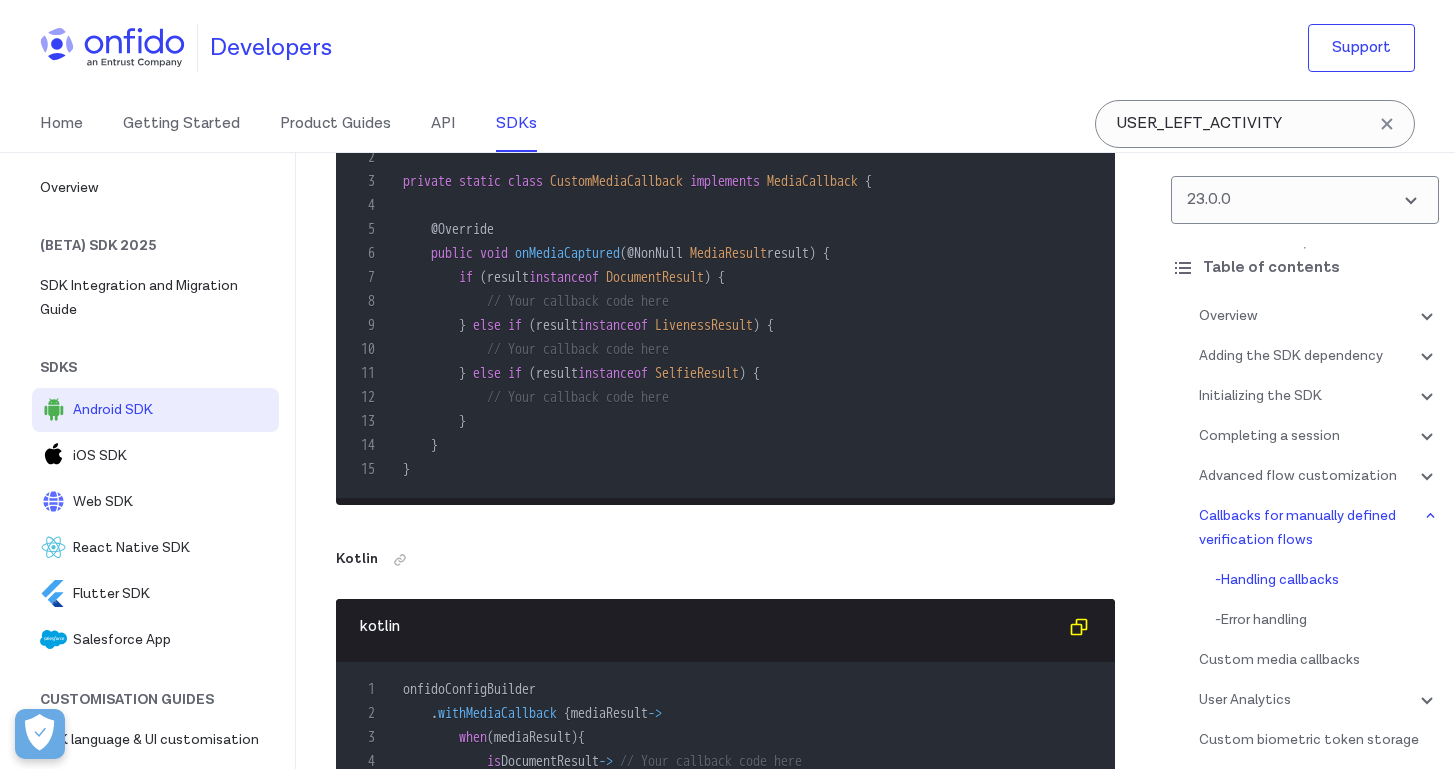 click on "OnfidoException" at bounding box center [900, -739] 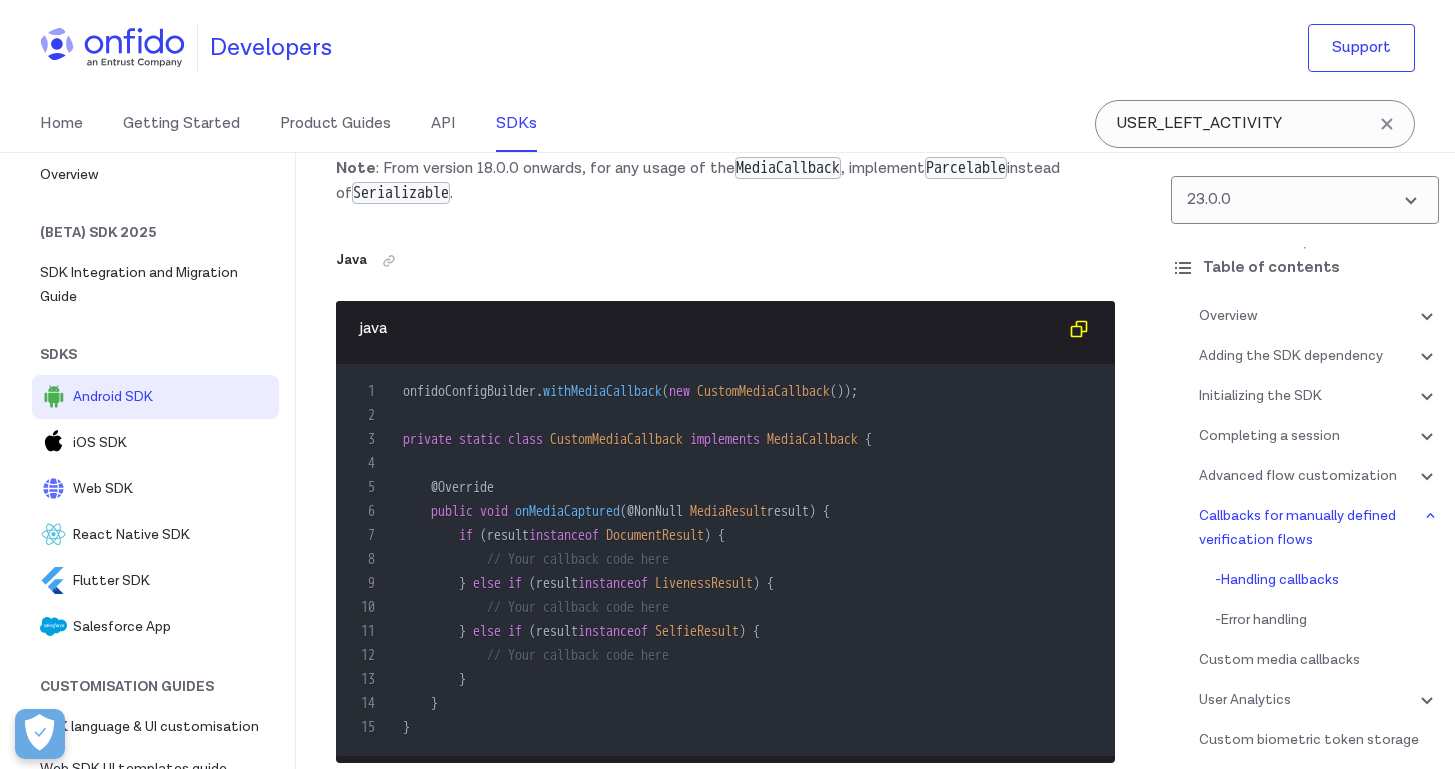 scroll, scrollTop: 35061, scrollLeft: 0, axis: vertical 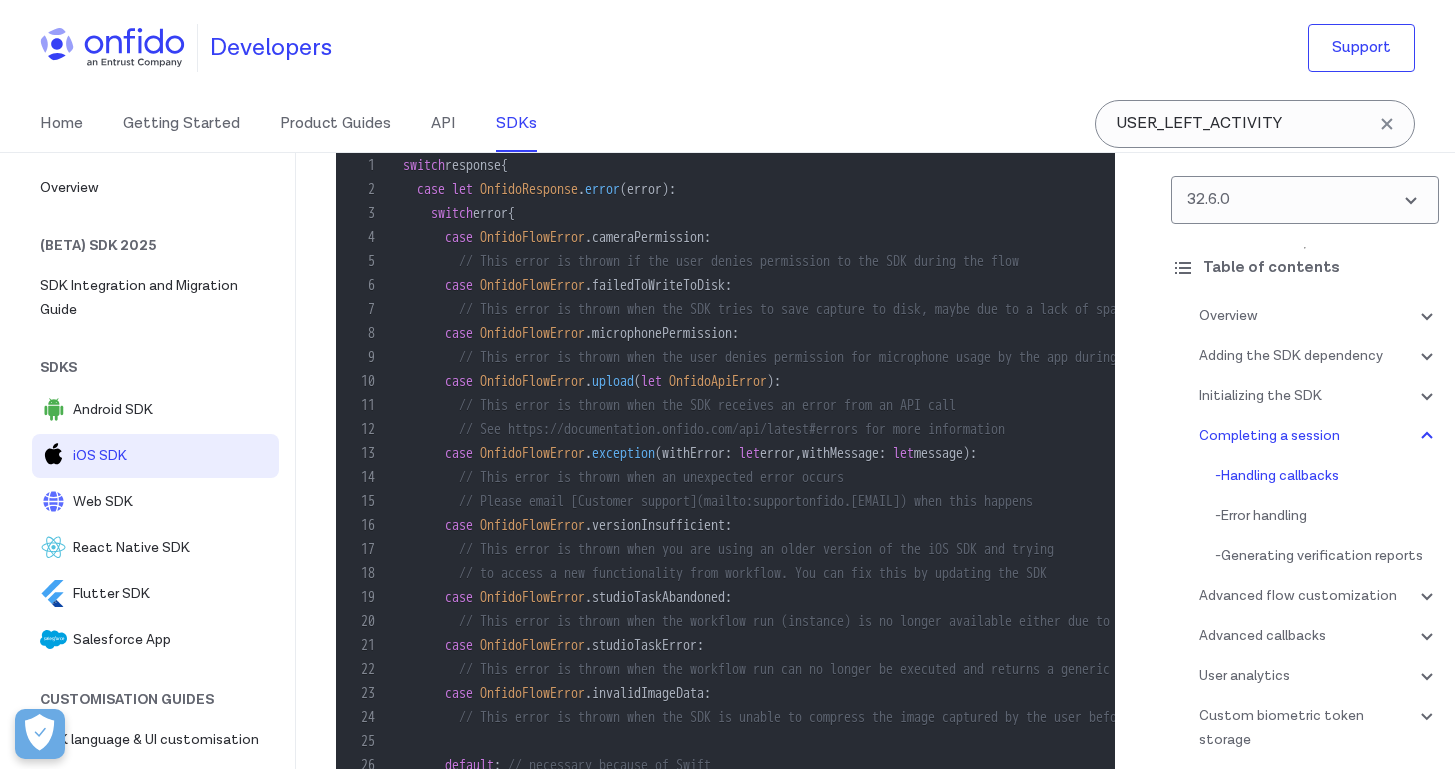 click on "Callback that fires when the workflow was exited prematurely by the user. The reason can be   .userExit  or  .consentDenied" at bounding box center [781, -119] 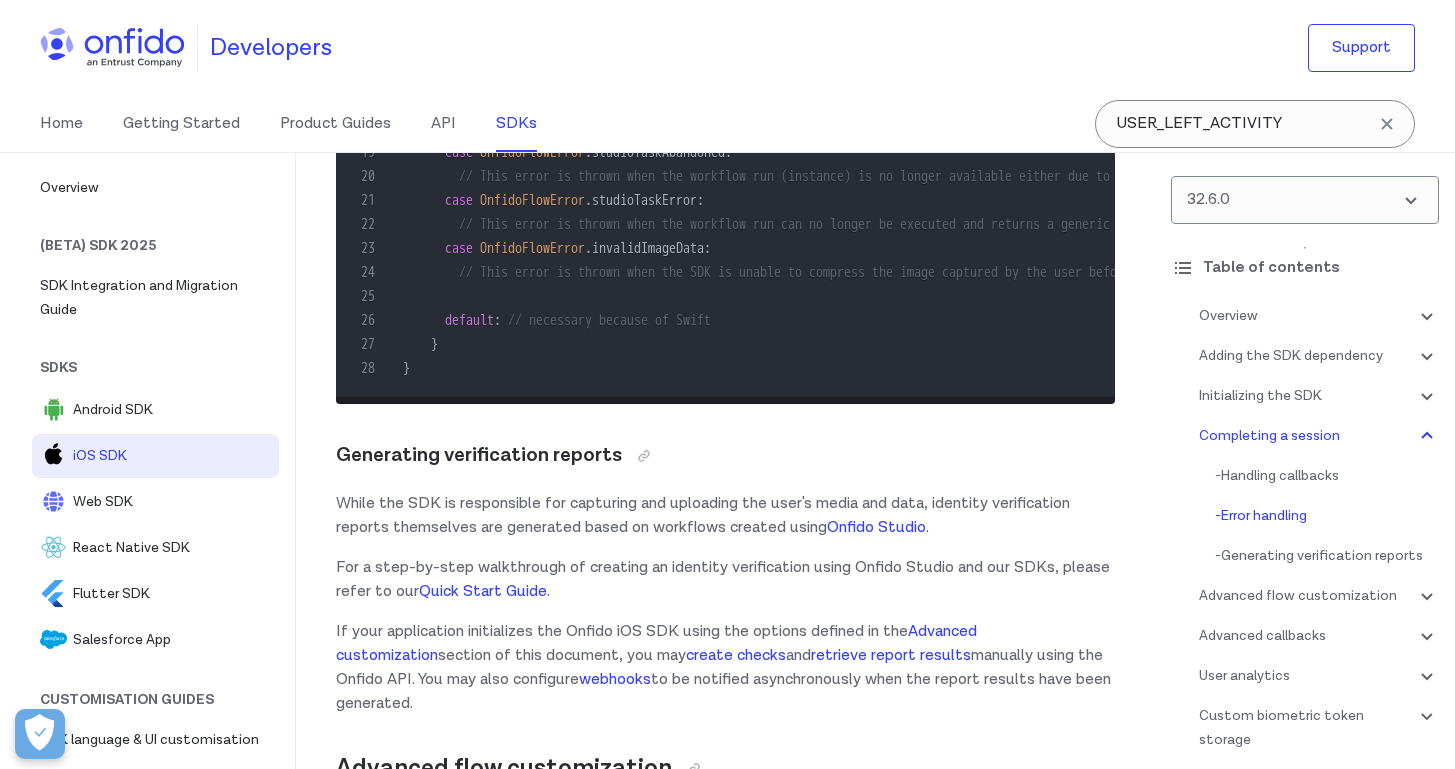 scroll, scrollTop: 16637, scrollLeft: 0, axis: vertical 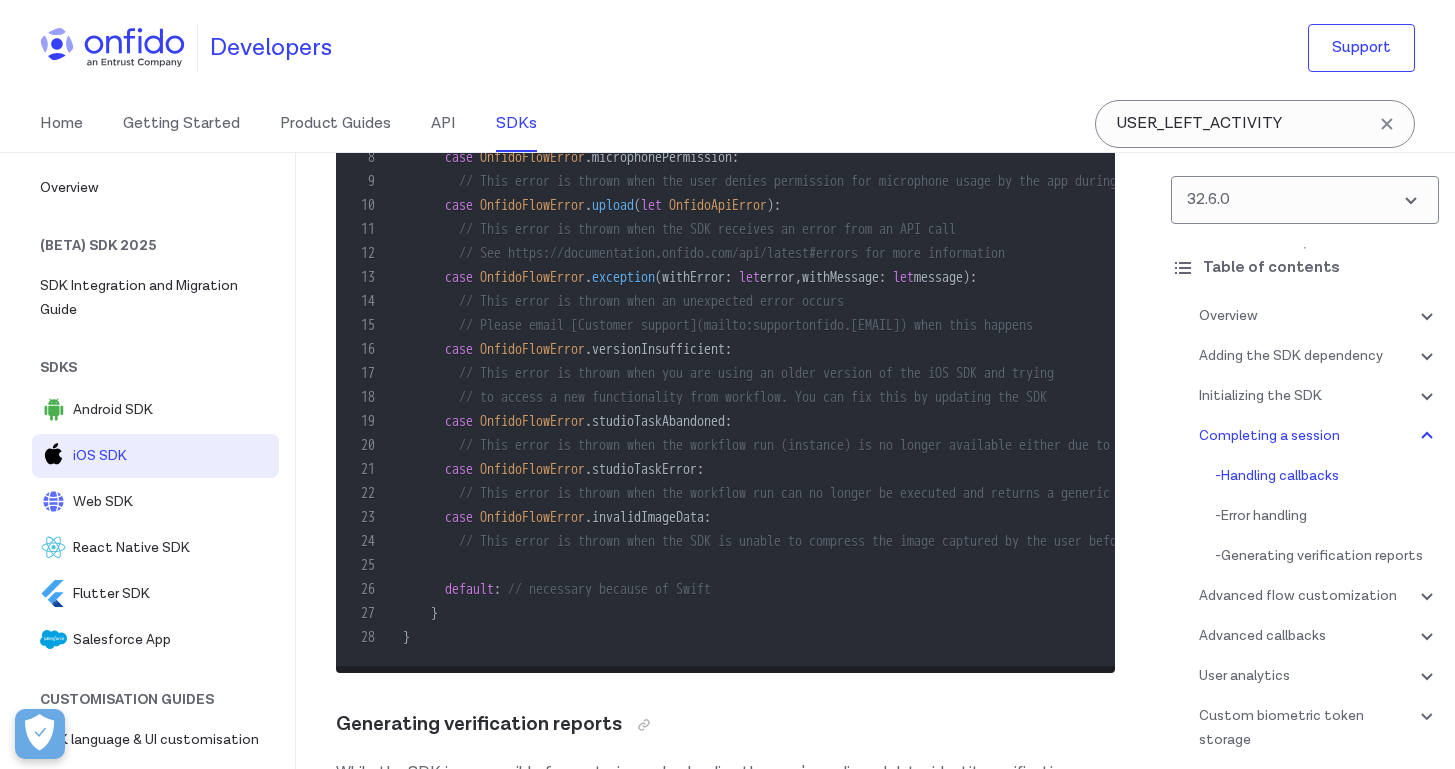 click on ".userExit" at bounding box center [547, -284] 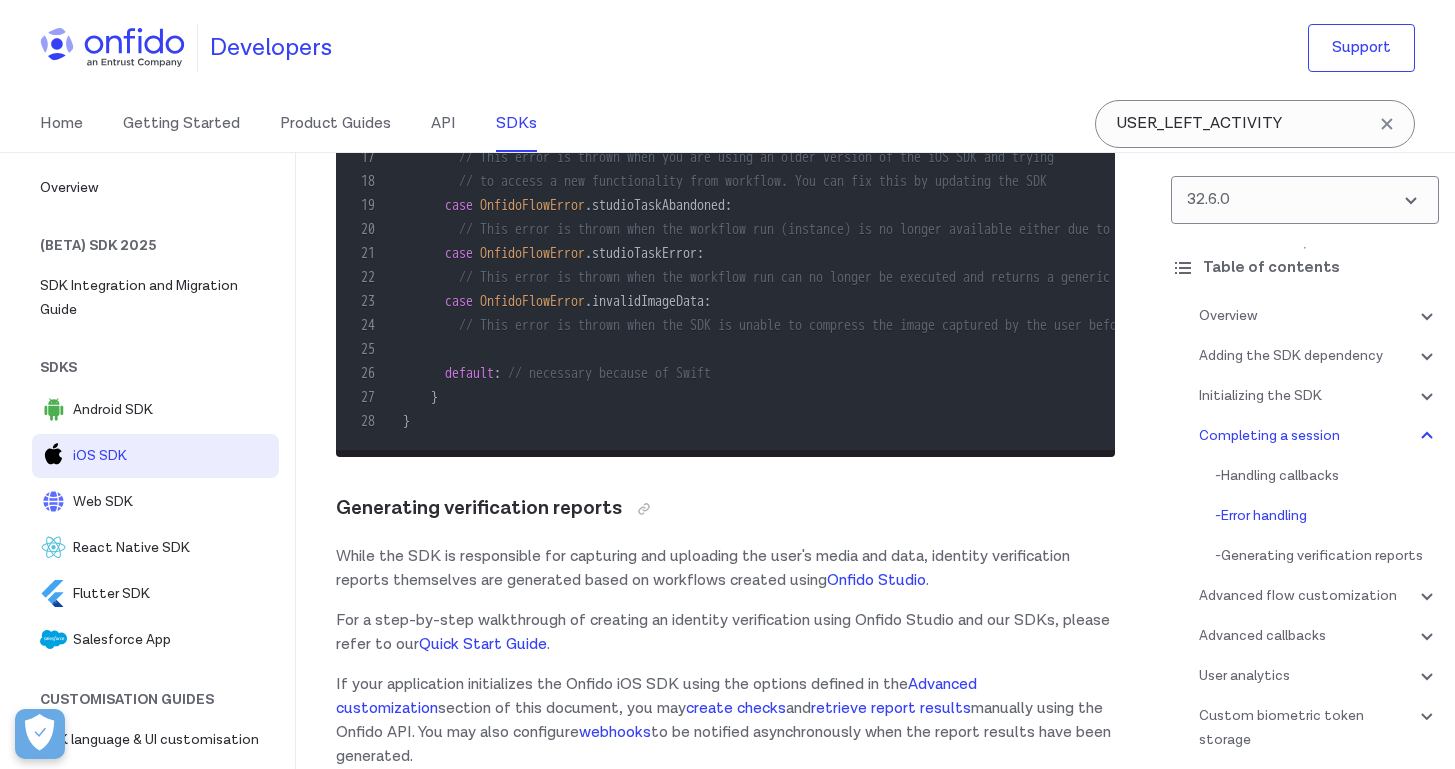 scroll, scrollTop: 16585, scrollLeft: 0, axis: vertical 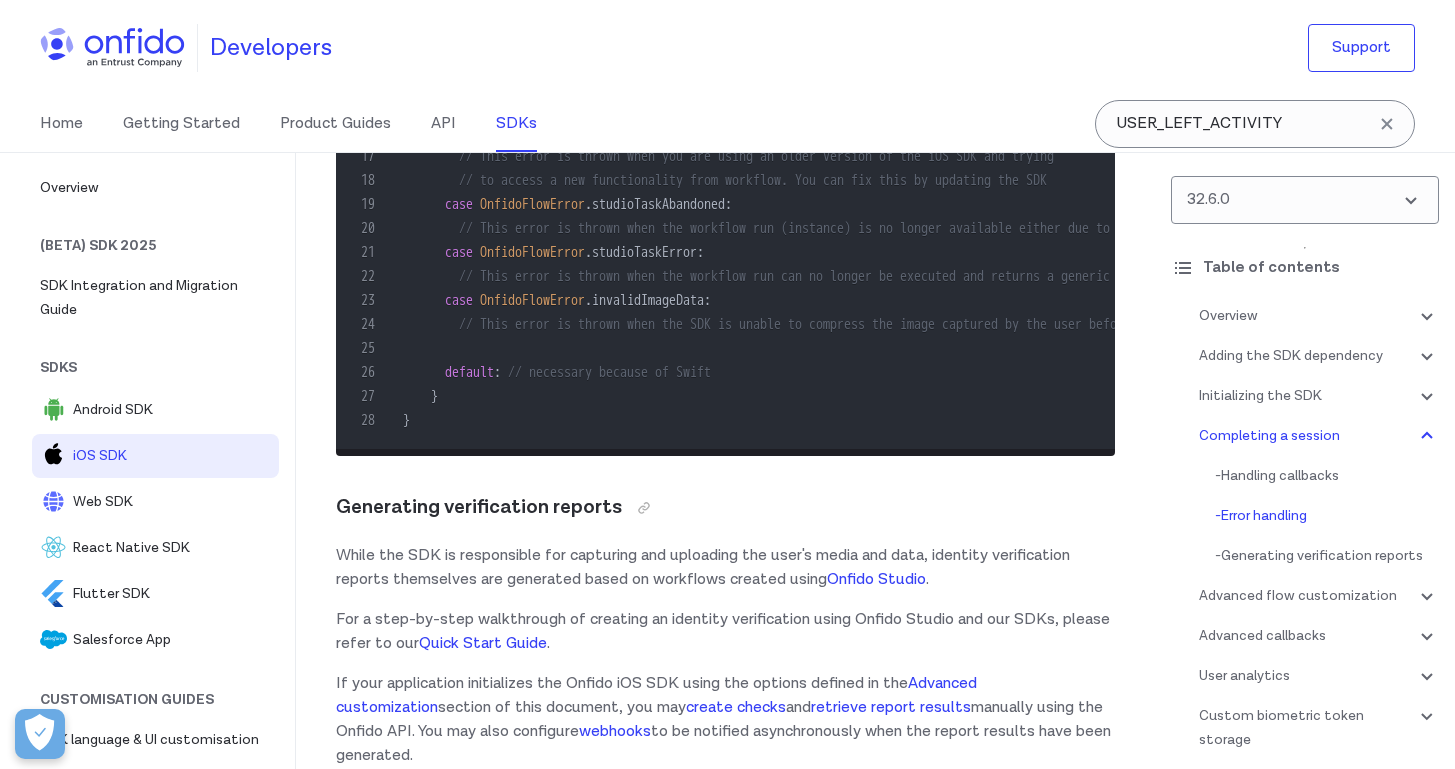 click on "cameraPermission" at bounding box center (648, -156) 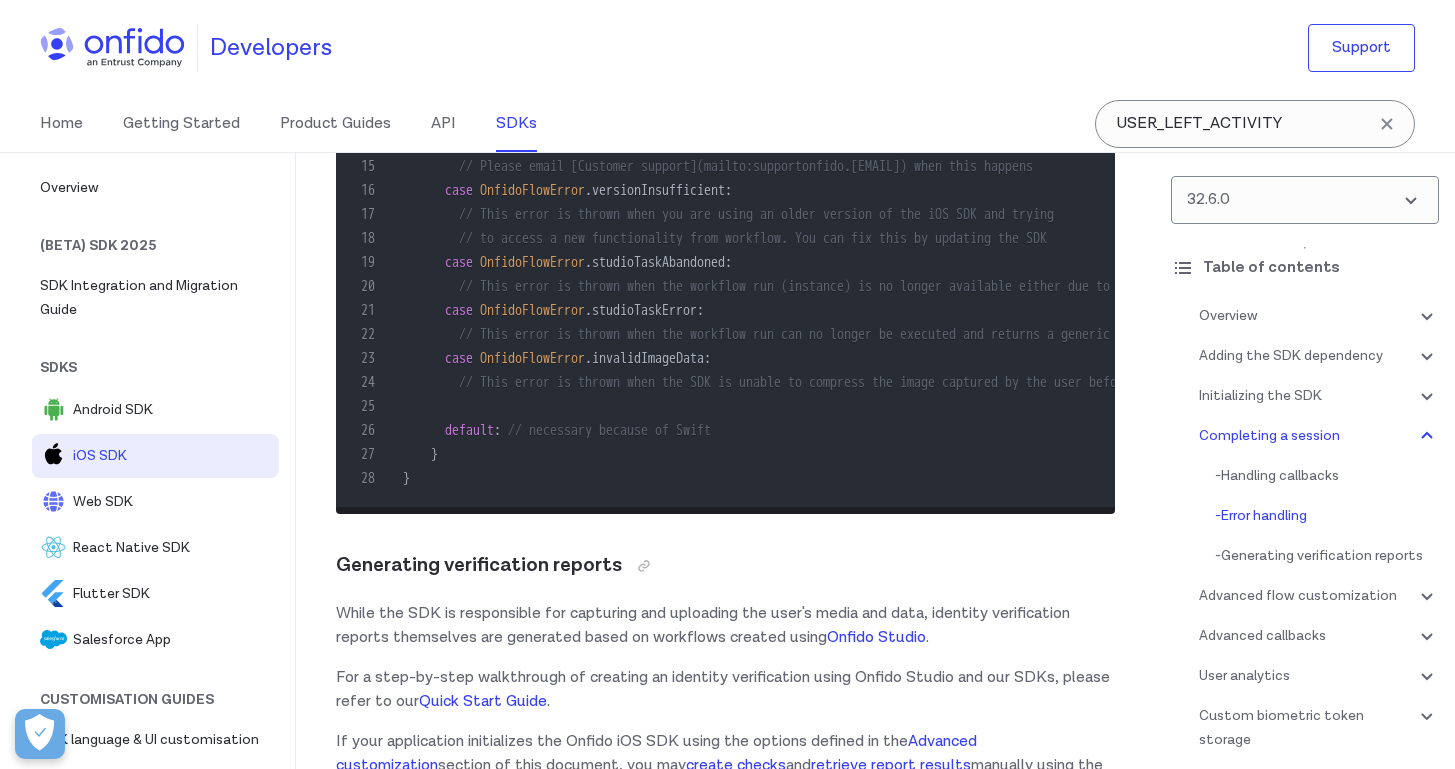 scroll, scrollTop: 16517, scrollLeft: 0, axis: vertical 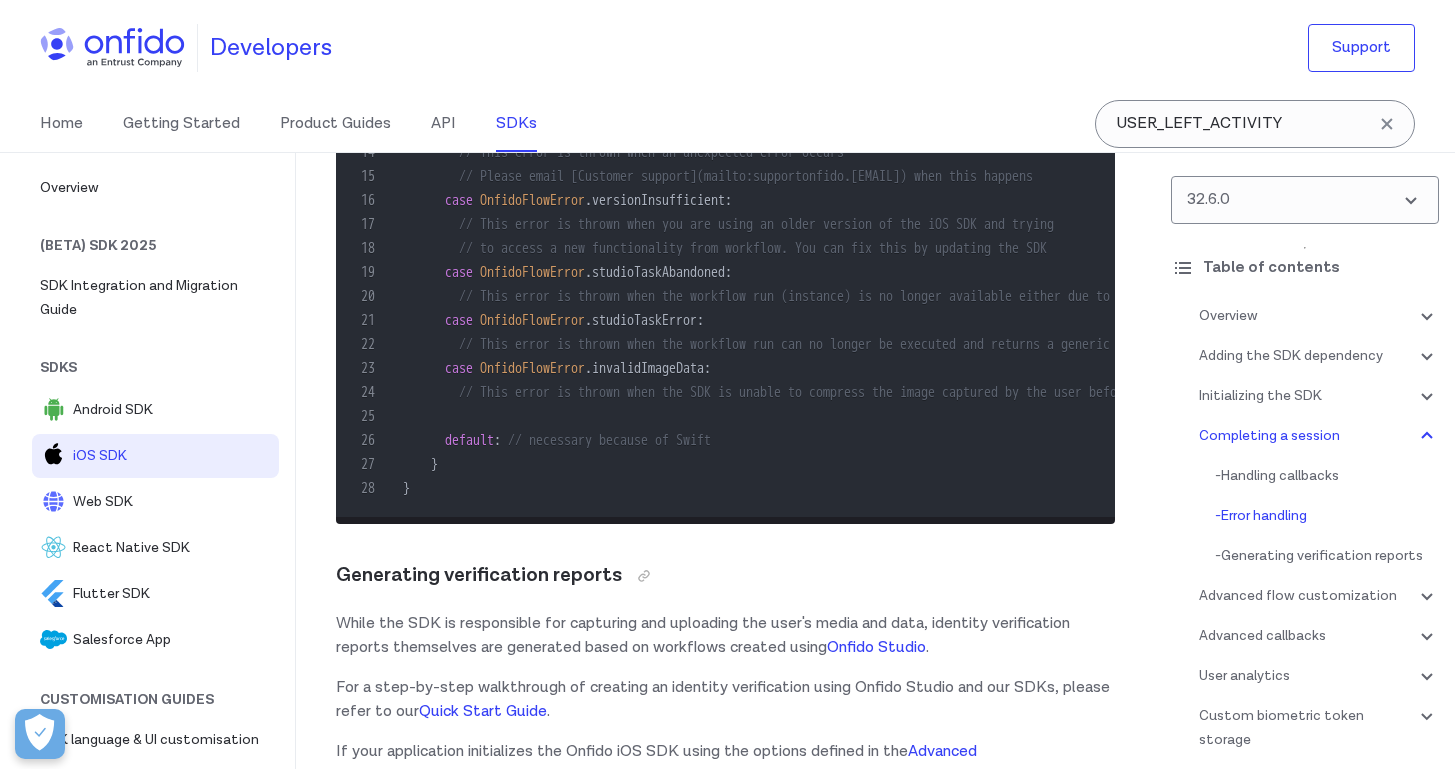 click on "OnfidoFlowError" at bounding box center [940, -303] 